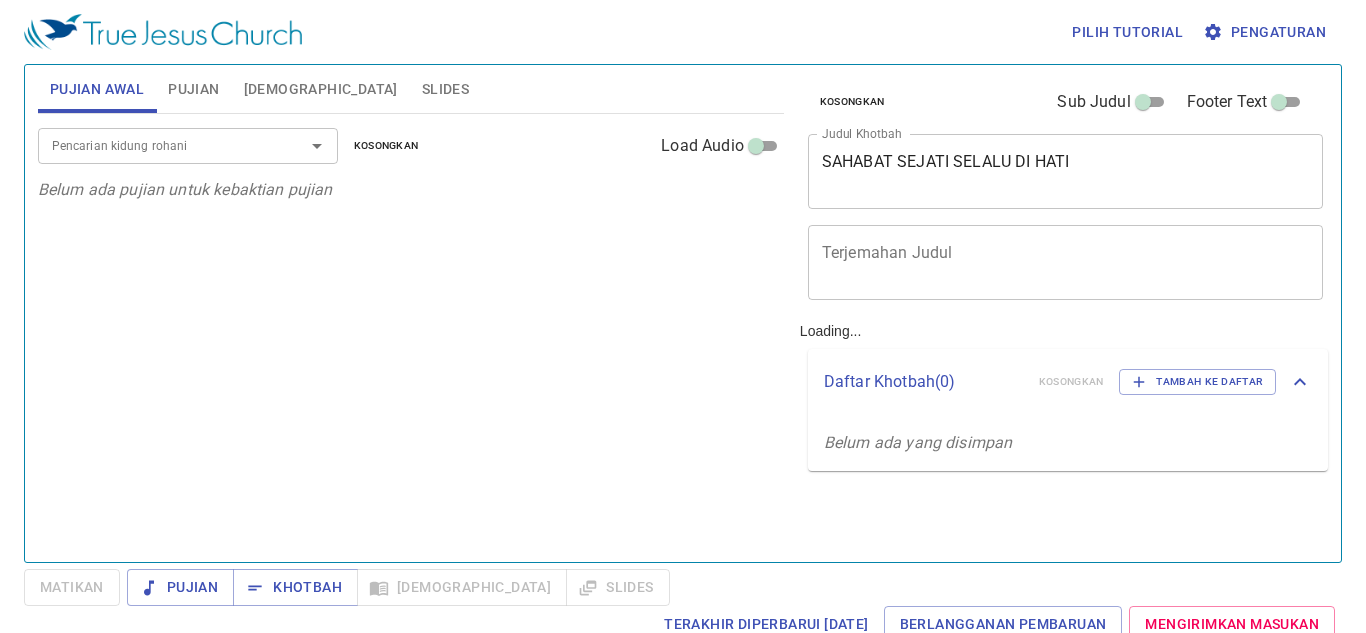 scroll, scrollTop: 0, scrollLeft: 0, axis: both 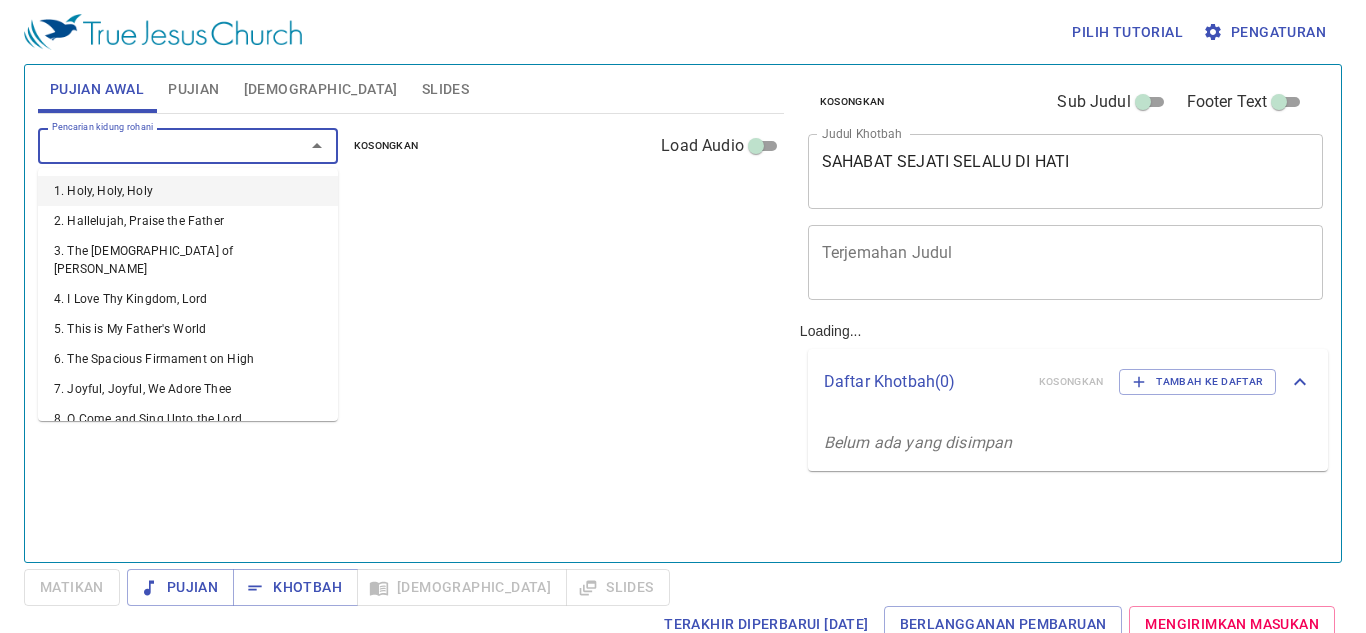 click on "Pencarian kidung rohani" at bounding box center [158, 145] 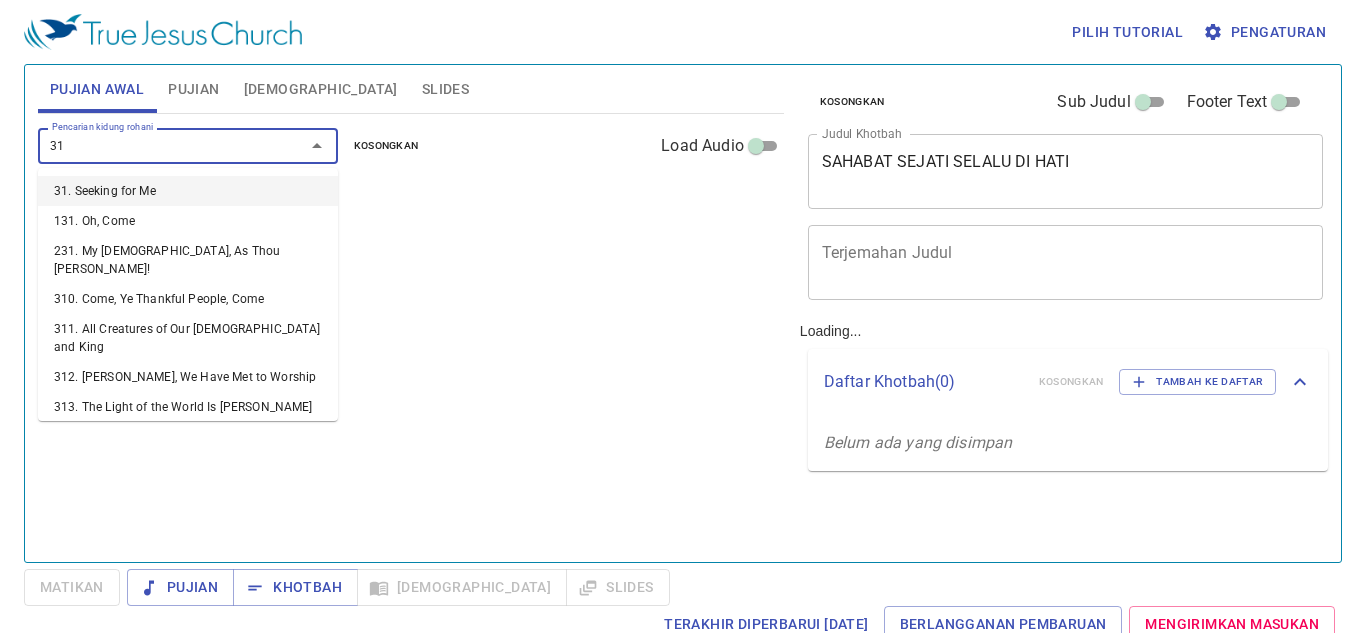 type on "313" 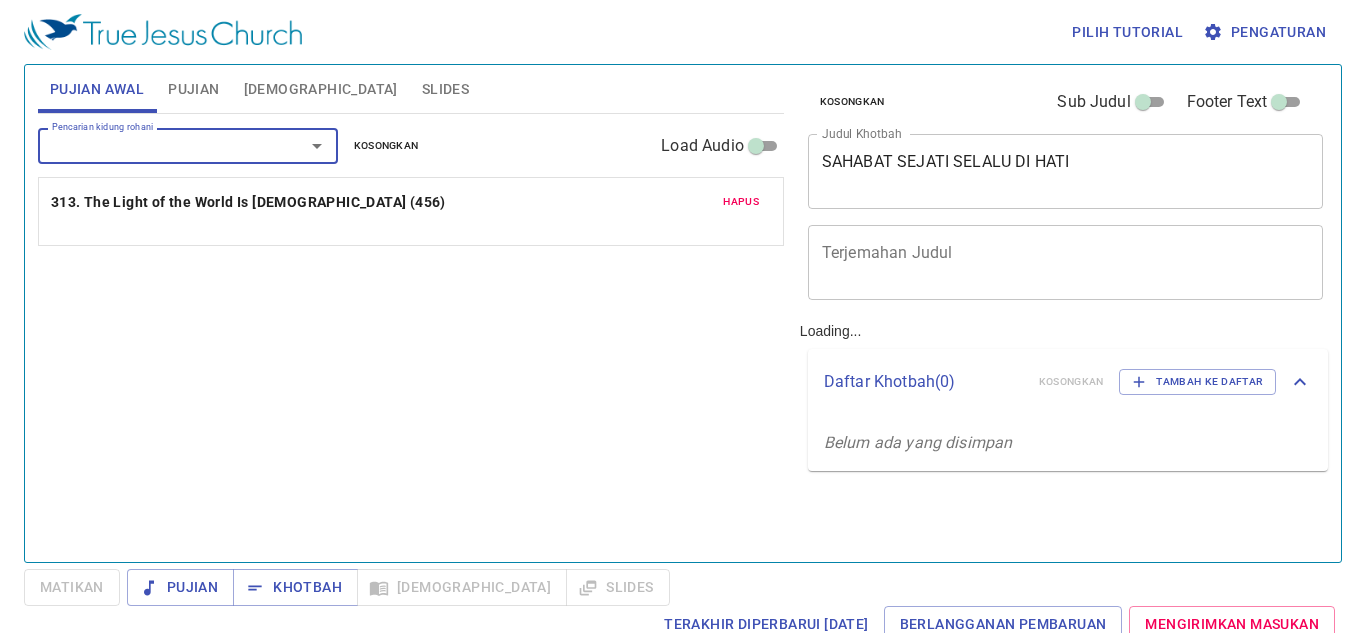 click on "Pencarian kidung rohani" at bounding box center [158, 145] 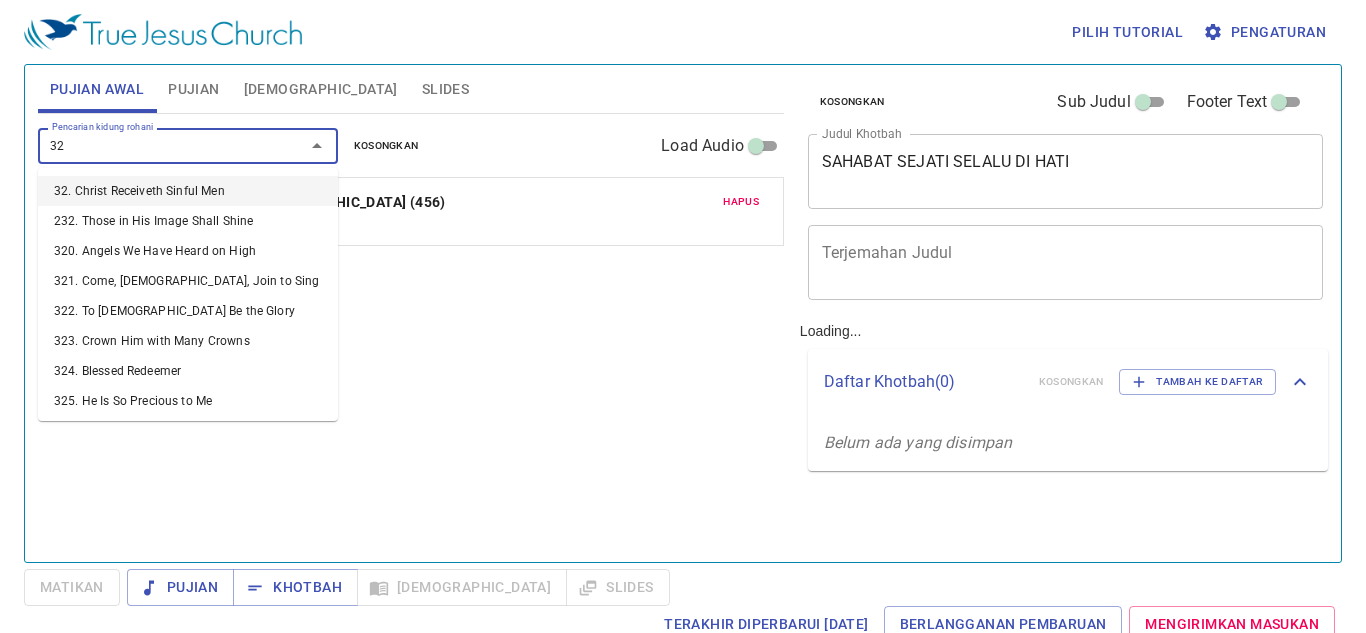 type on "3" 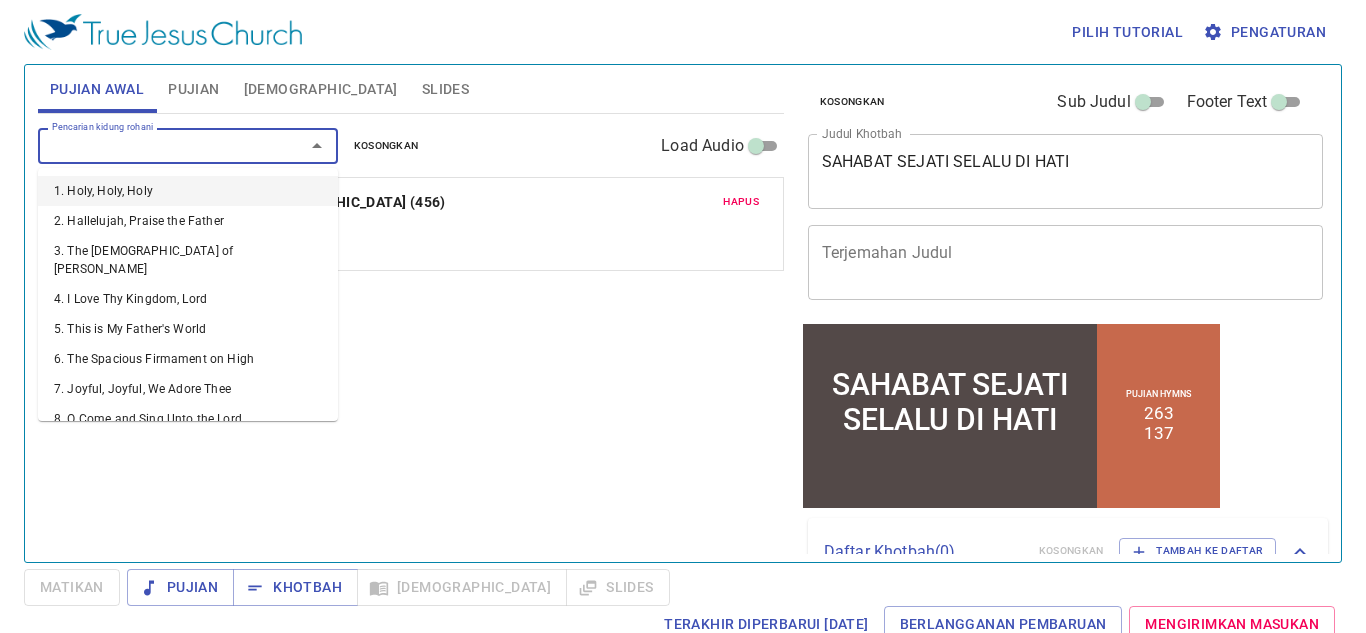 scroll, scrollTop: 0, scrollLeft: 0, axis: both 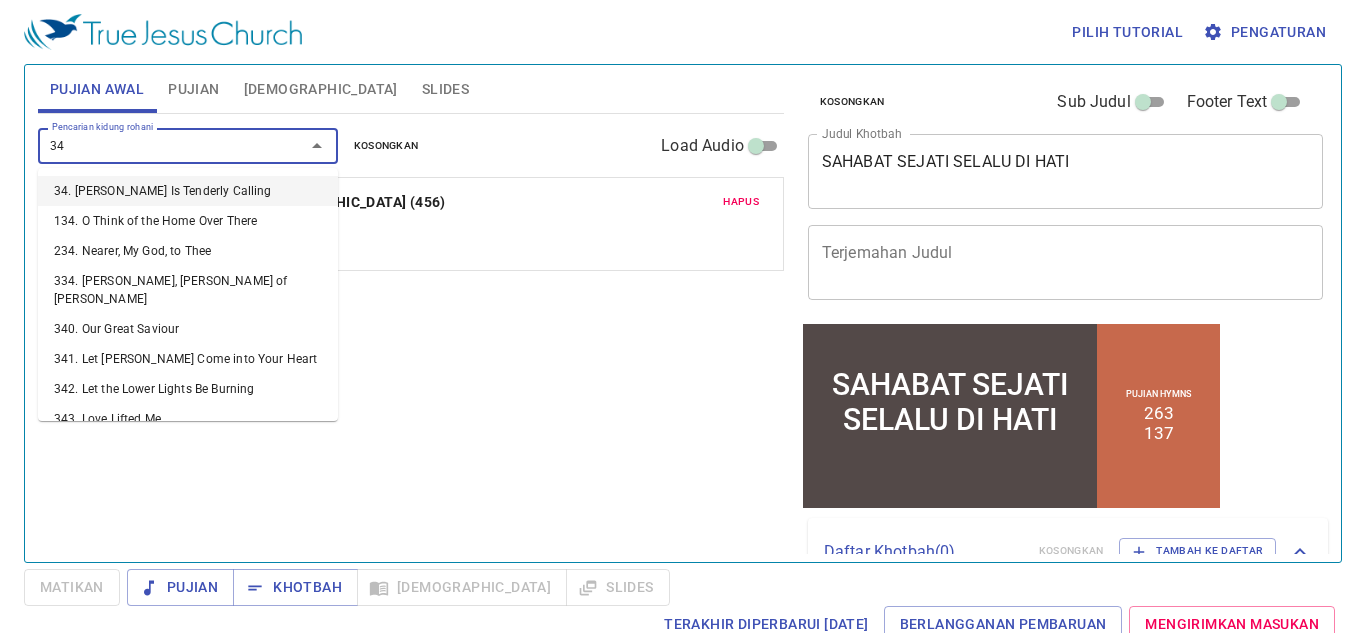 type on "342" 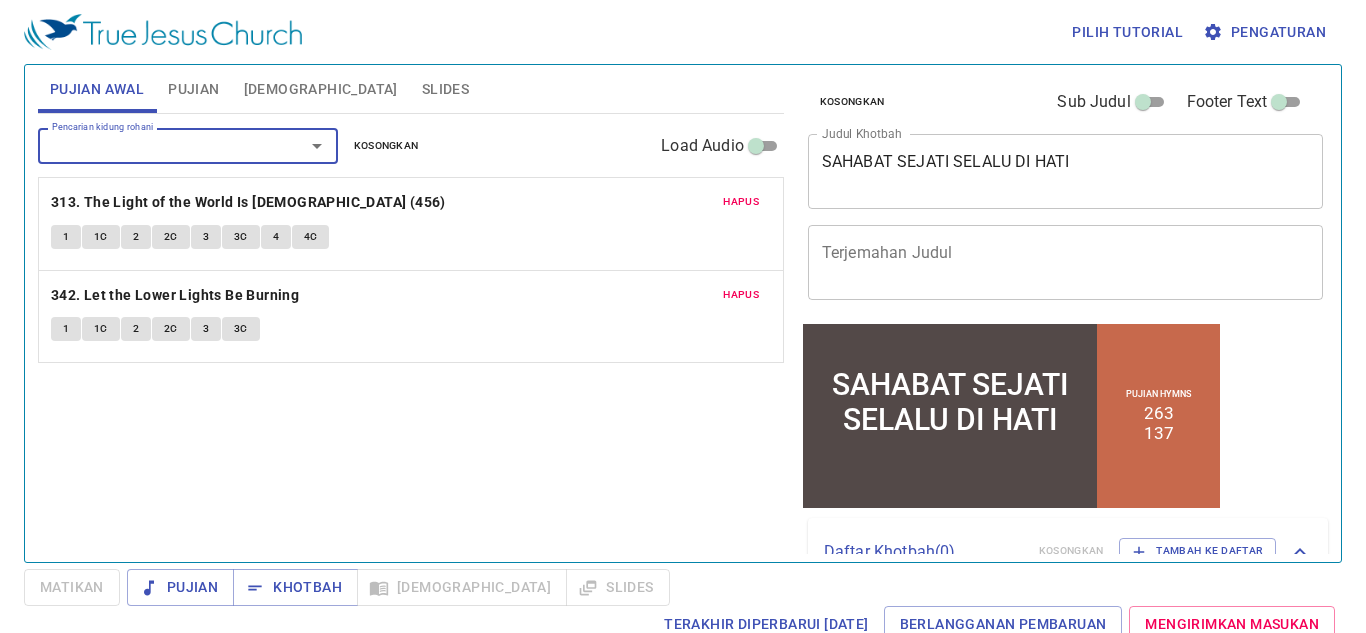 type on "2" 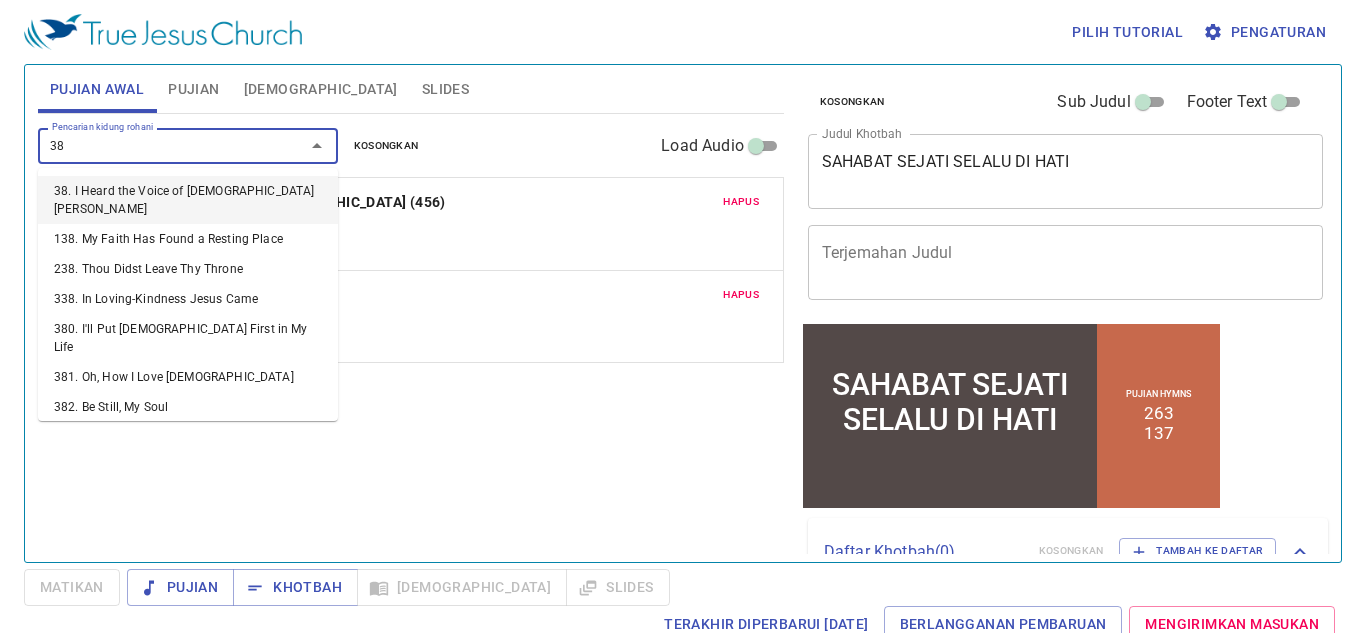 type on "382" 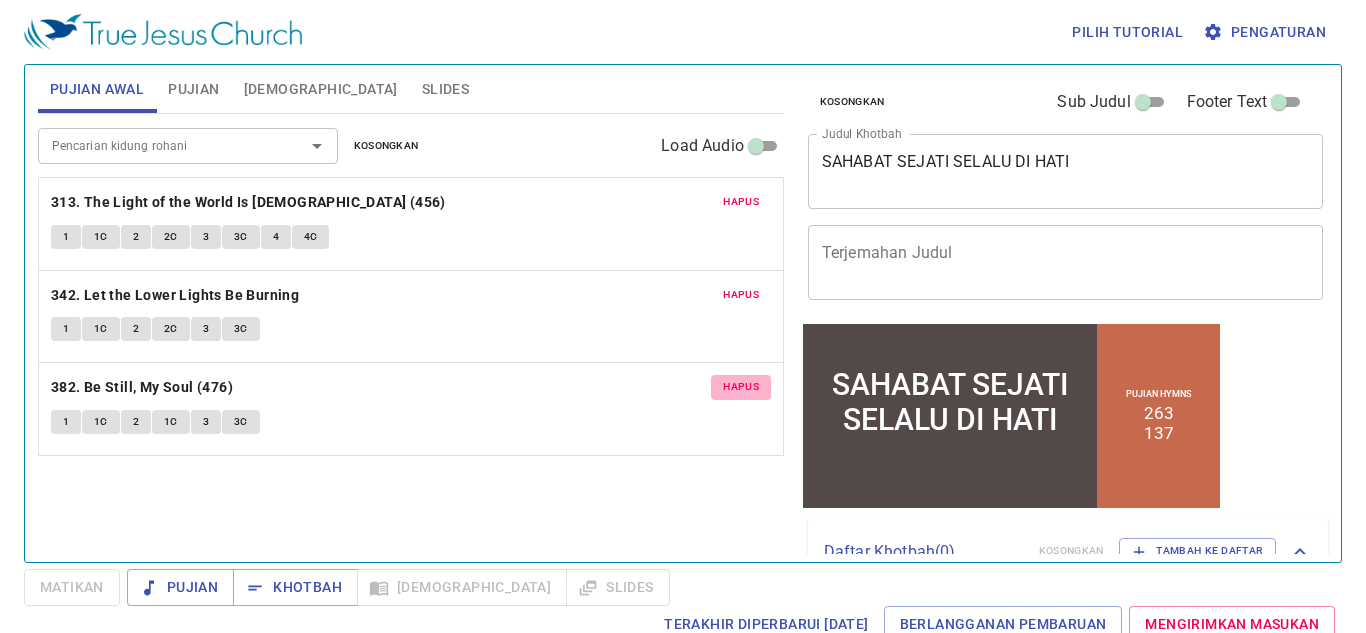 click on "Hapus" at bounding box center [741, 387] 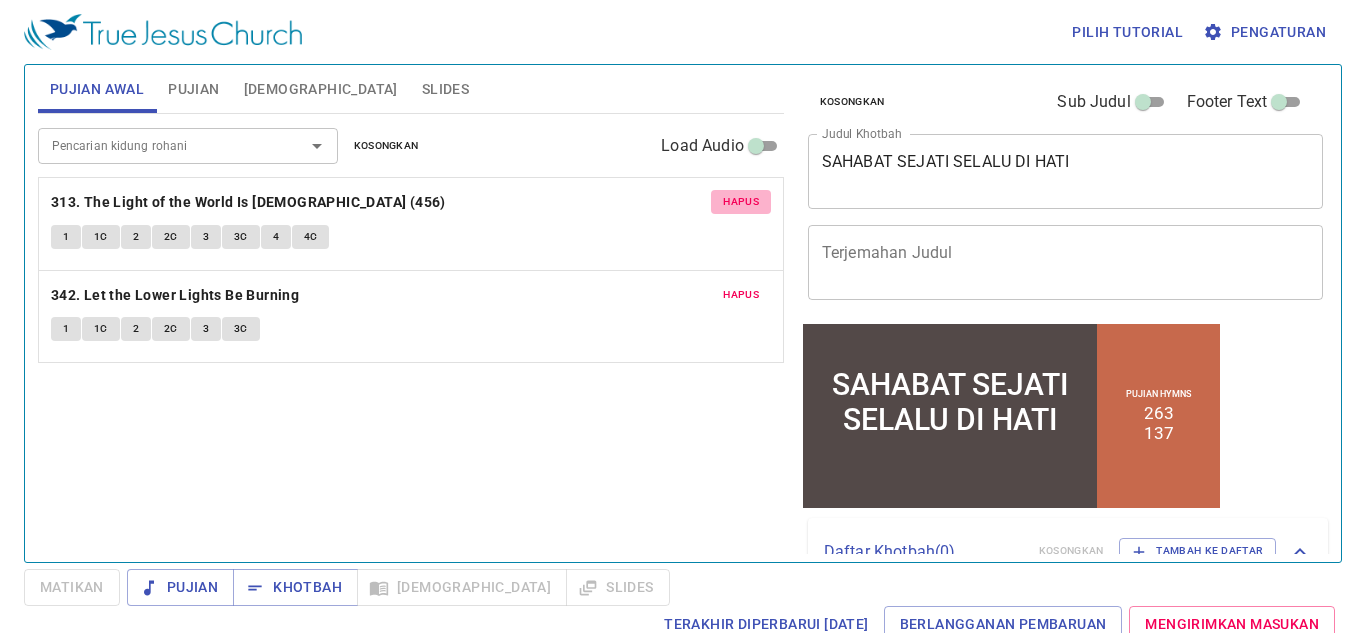 click on "Hapus" at bounding box center (741, 202) 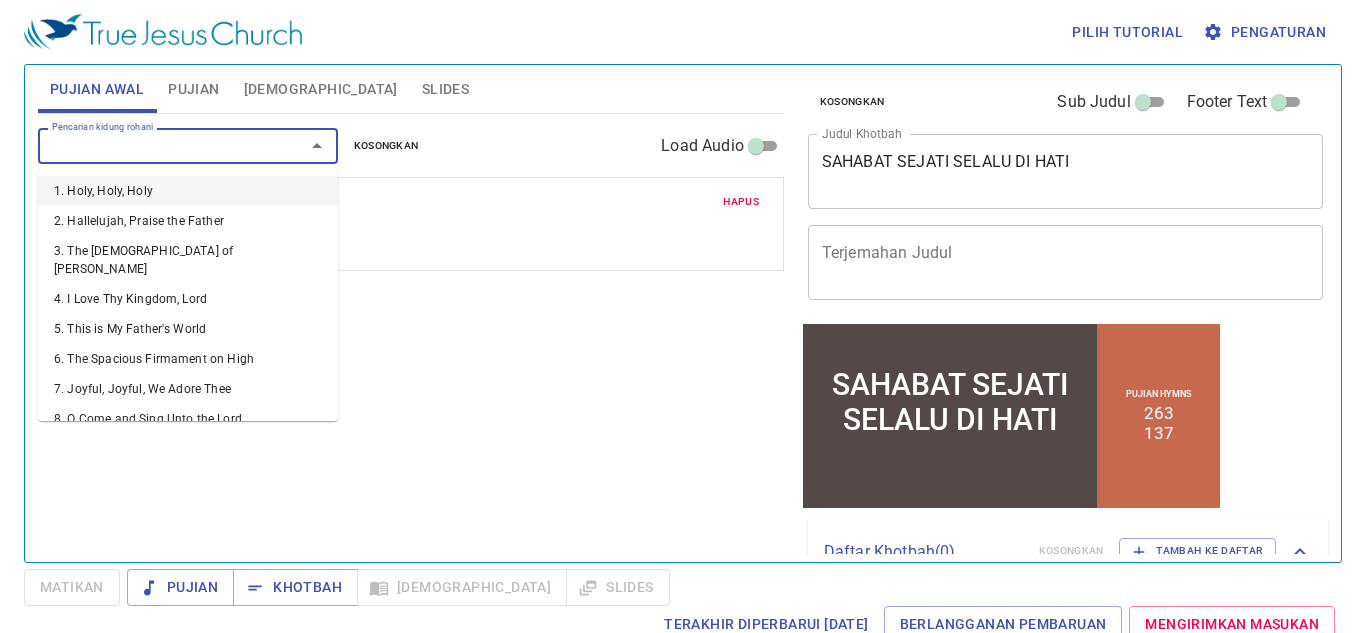 click on "Pencarian kidung rohani" at bounding box center [158, 145] 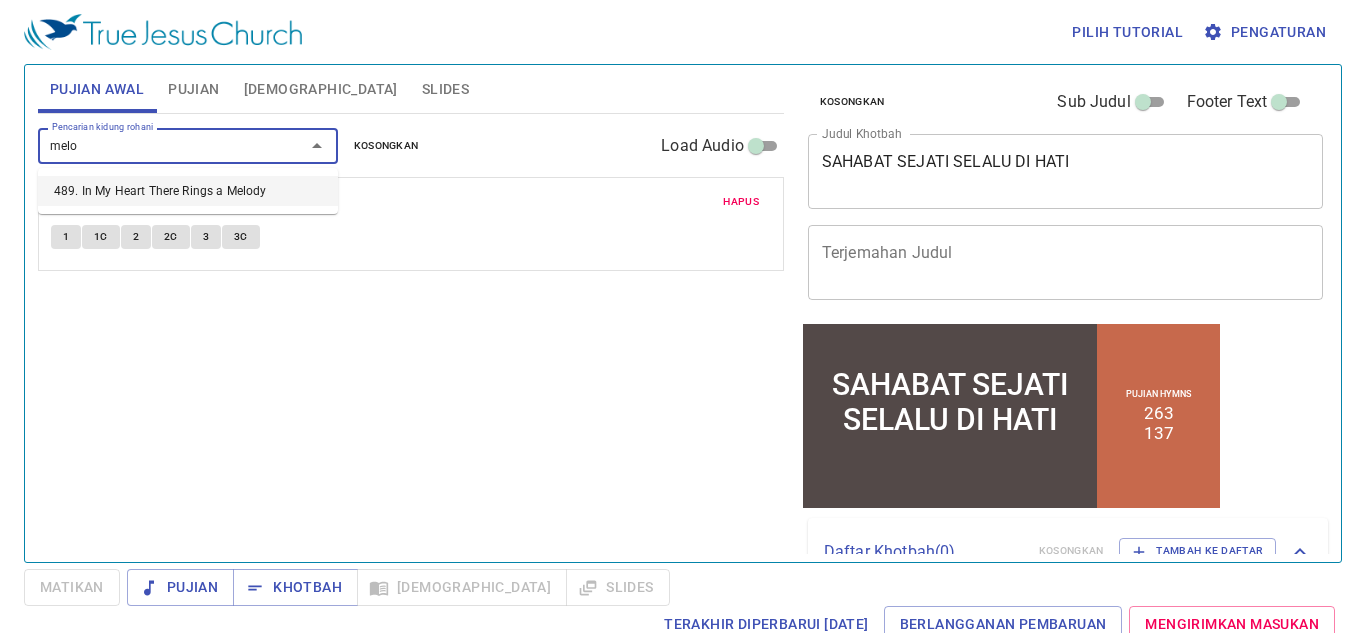 type on "melod" 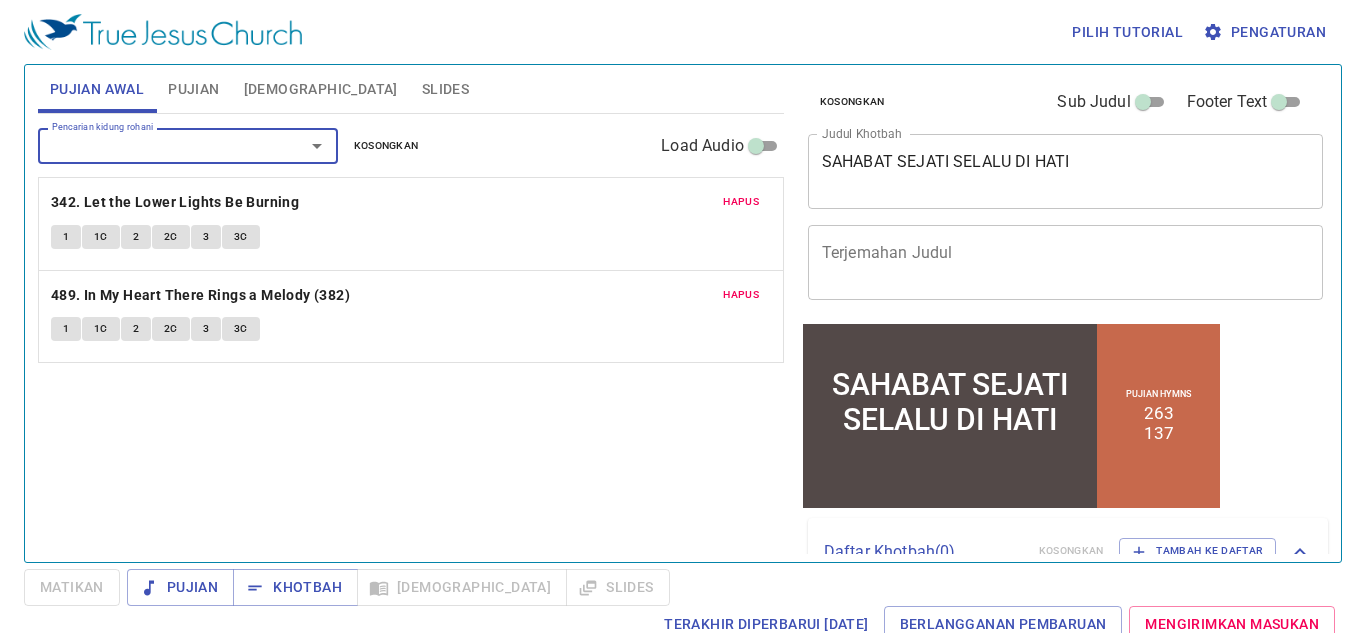 click on "Pencarian kidung rohani" at bounding box center [158, 145] 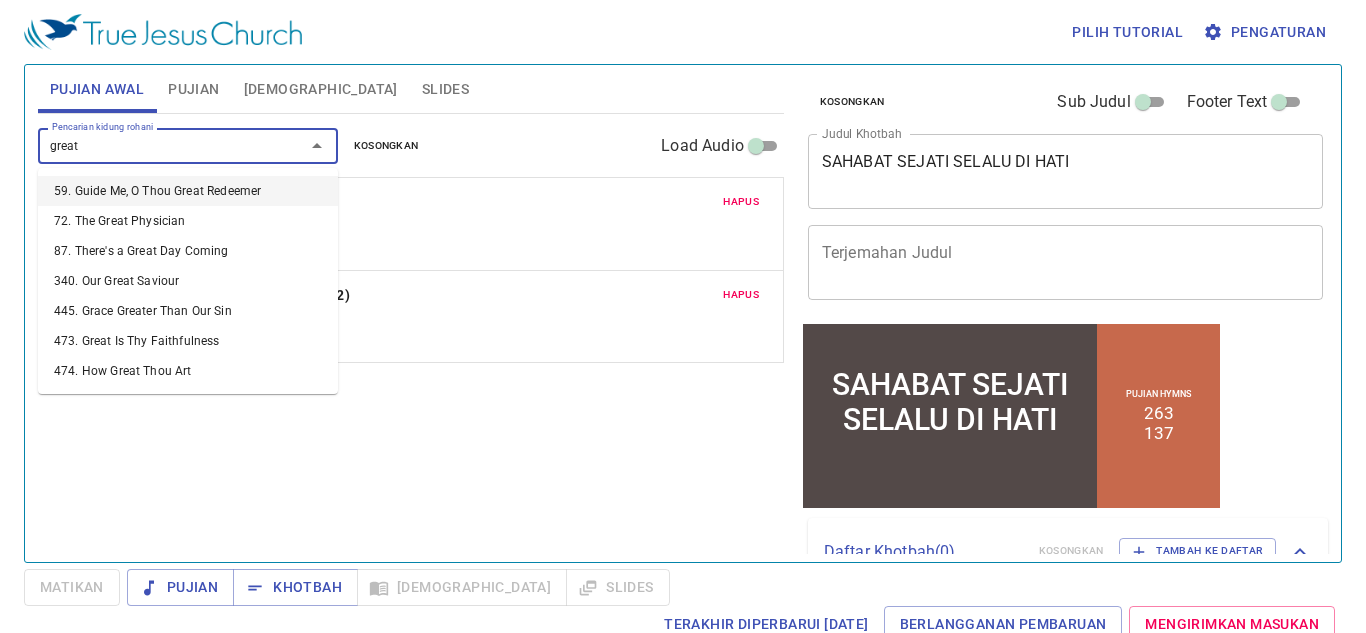 type on "great" 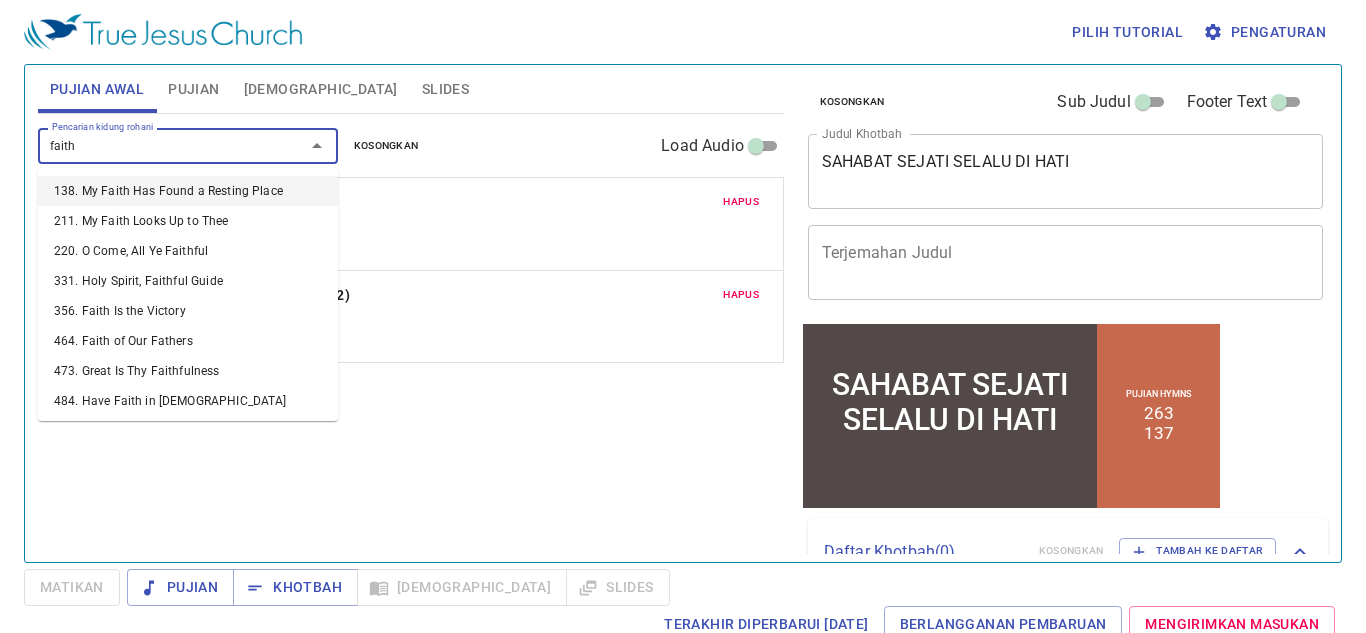 type on "faithf" 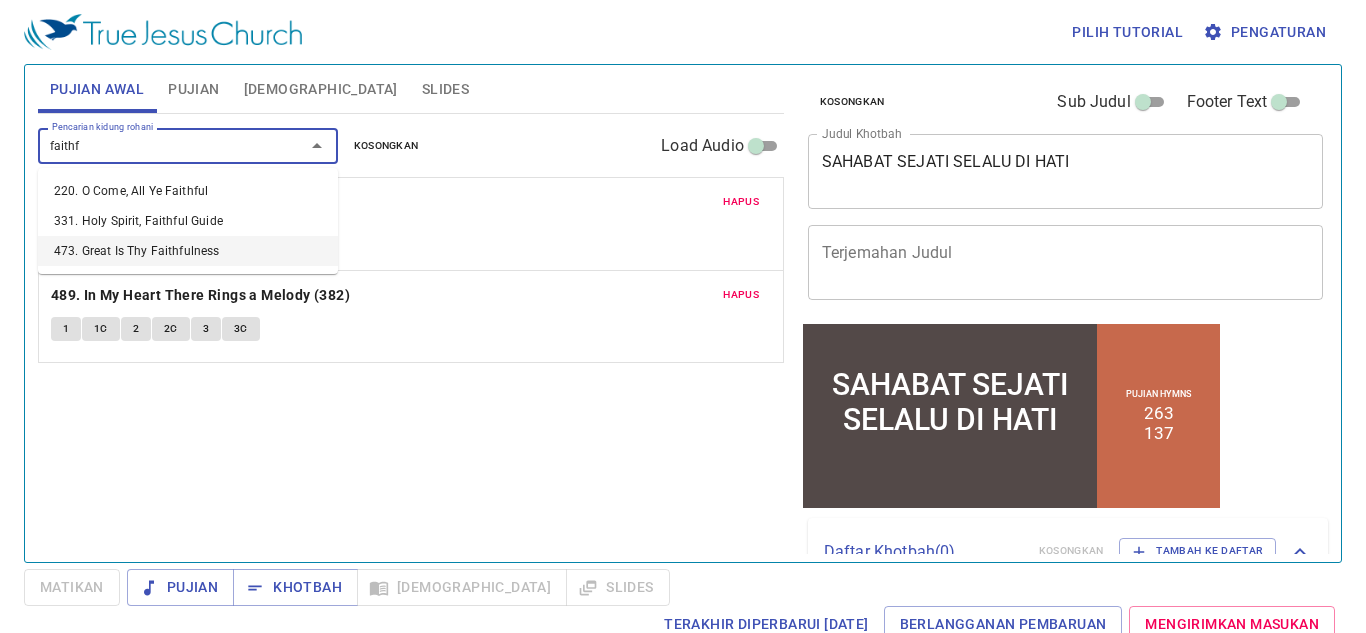 type 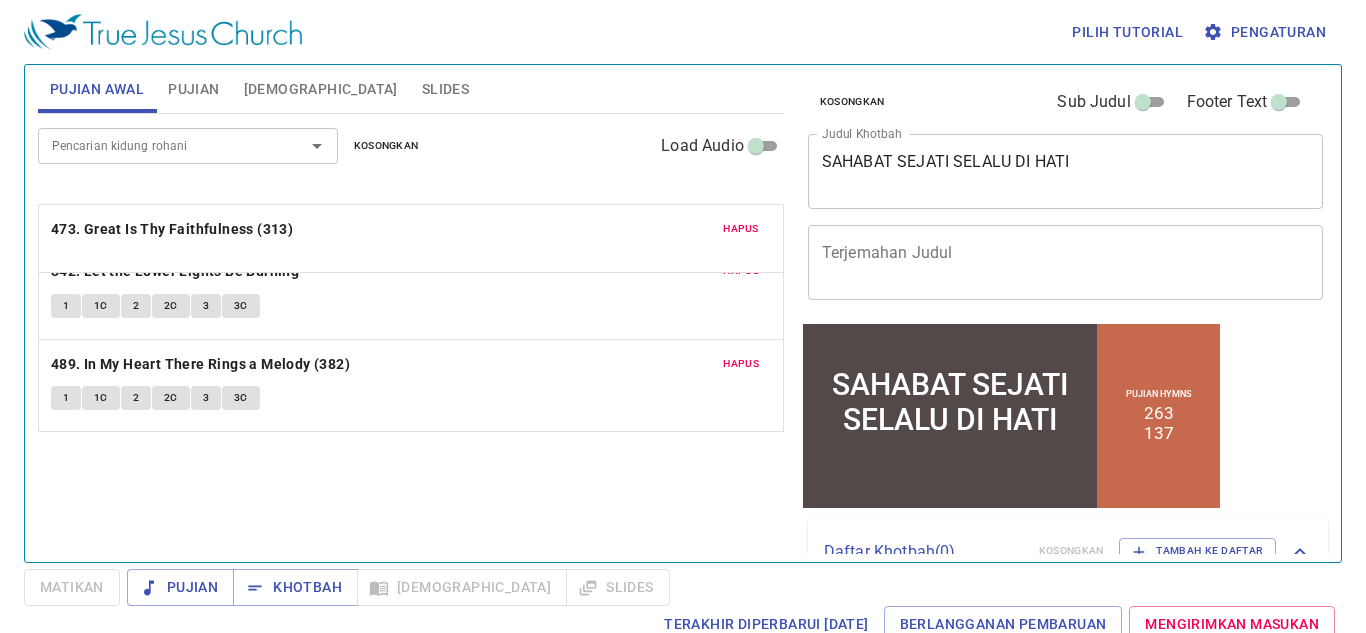 drag, startPoint x: 442, startPoint y: 385, endPoint x: 430, endPoint y: 217, distance: 168.42802 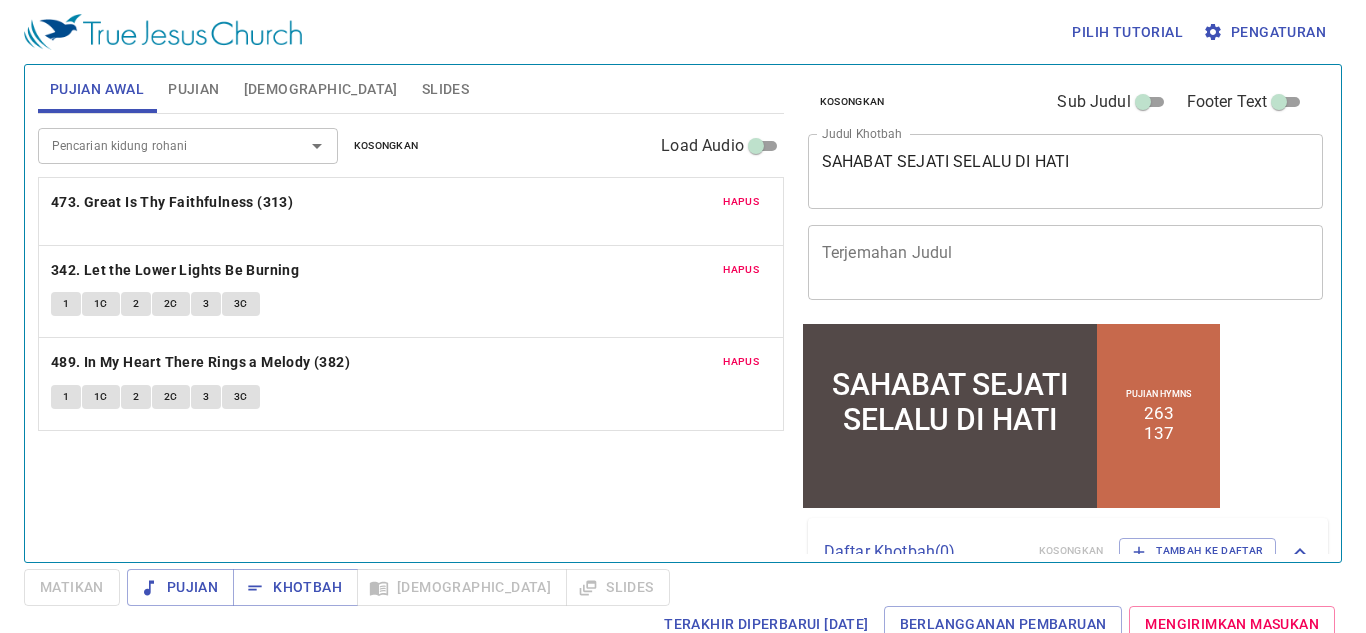 click on "Pilih tutorial Pengaturan" at bounding box center (679, 32) 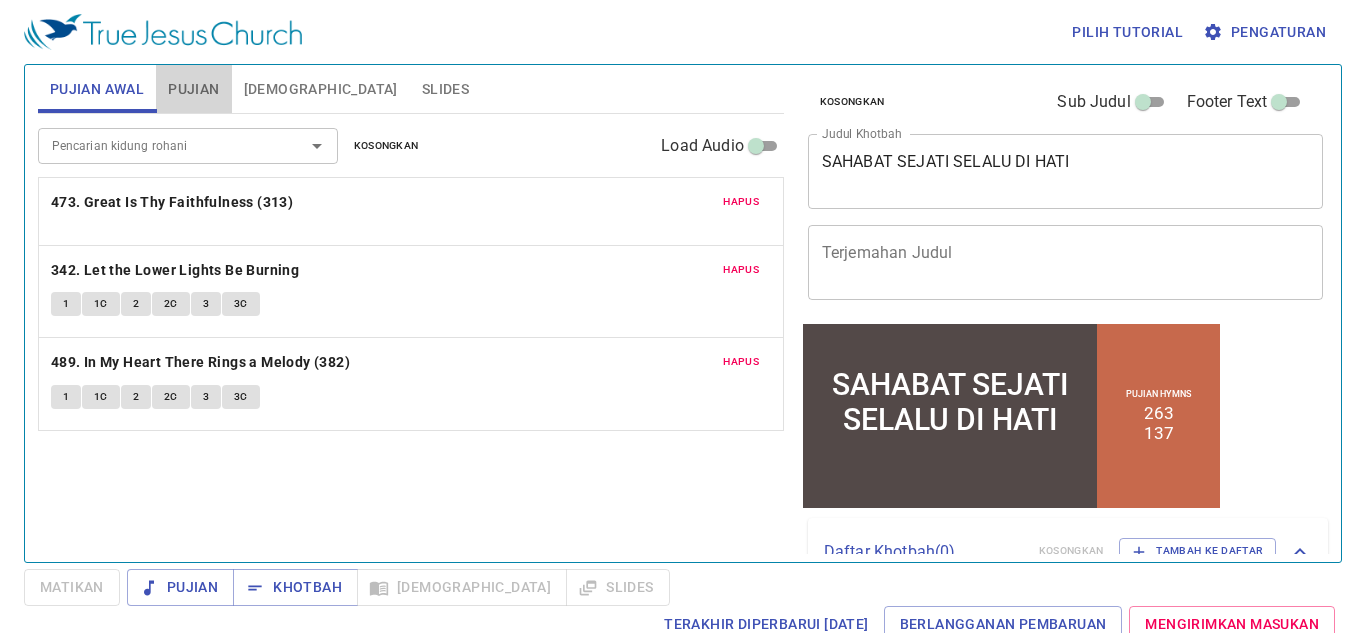 click on "Pujian" at bounding box center [193, 89] 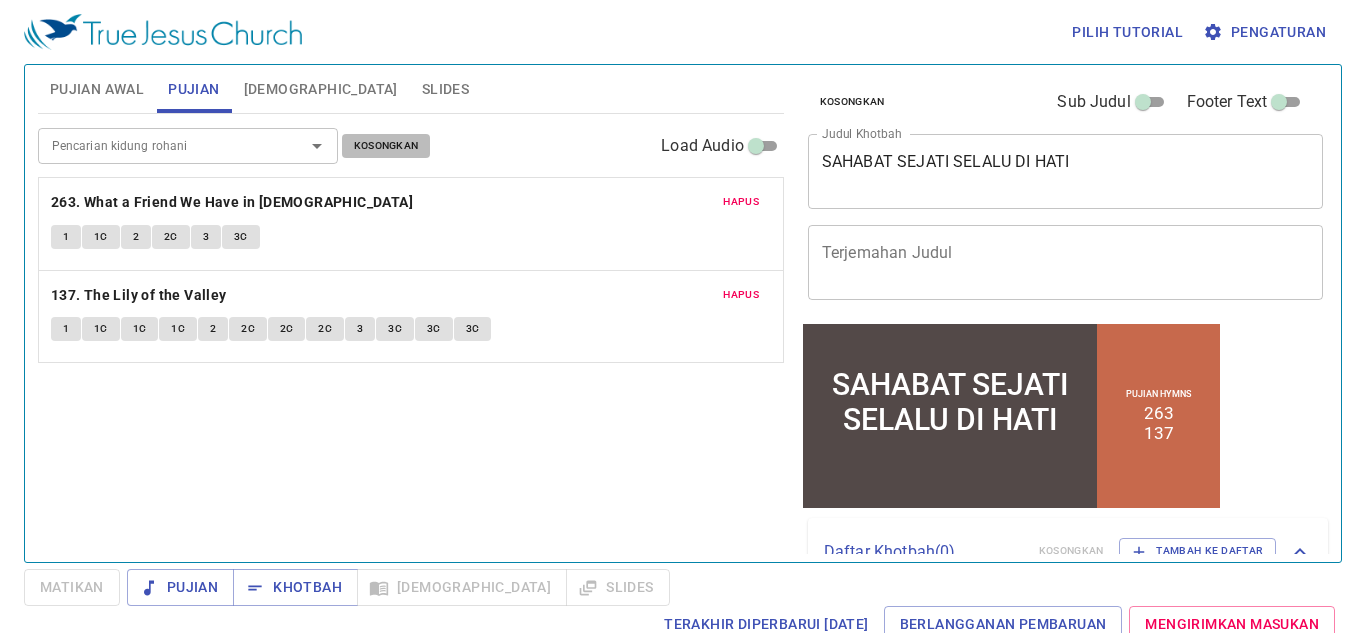 click on "Kosongkan" at bounding box center (386, 146) 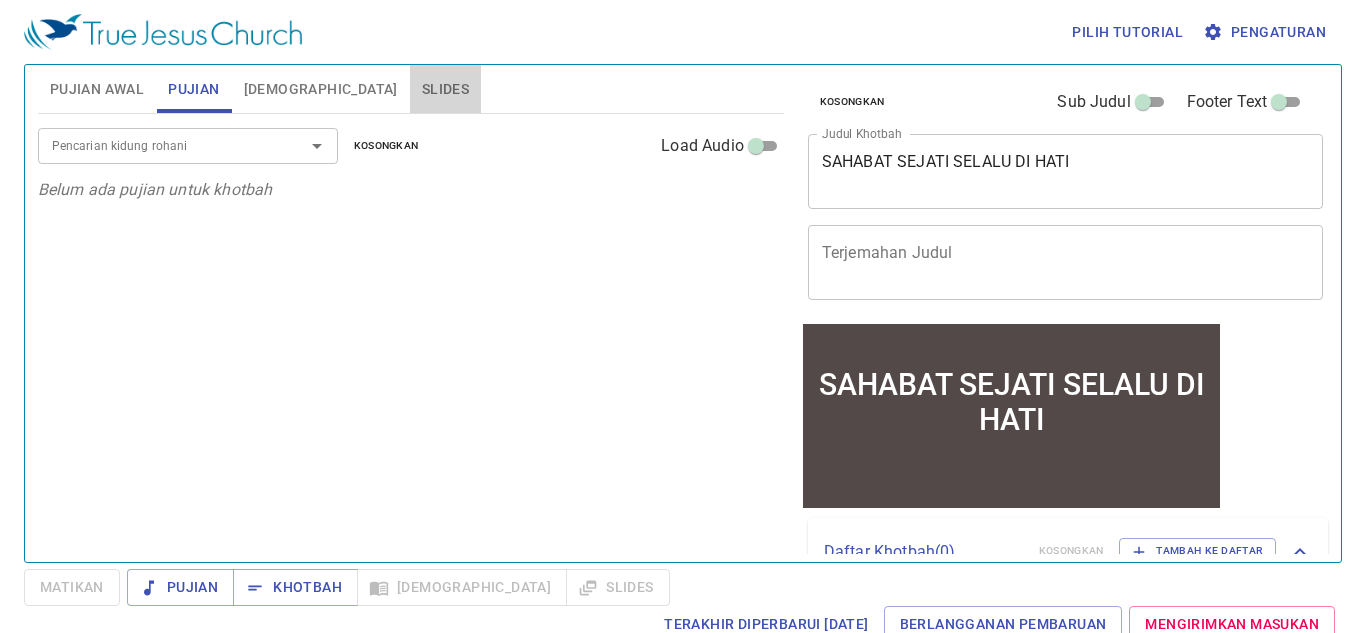 click on "Slides" at bounding box center [445, 89] 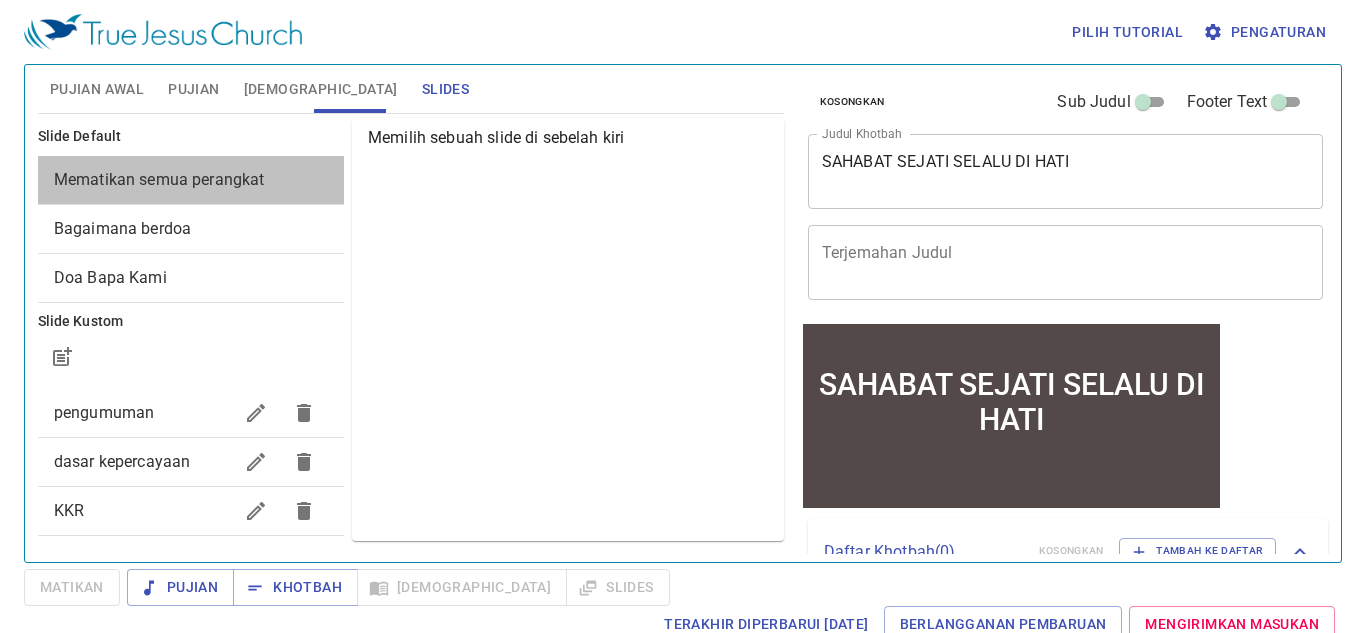 click on "Mematikan semua perangkat" at bounding box center [191, 180] 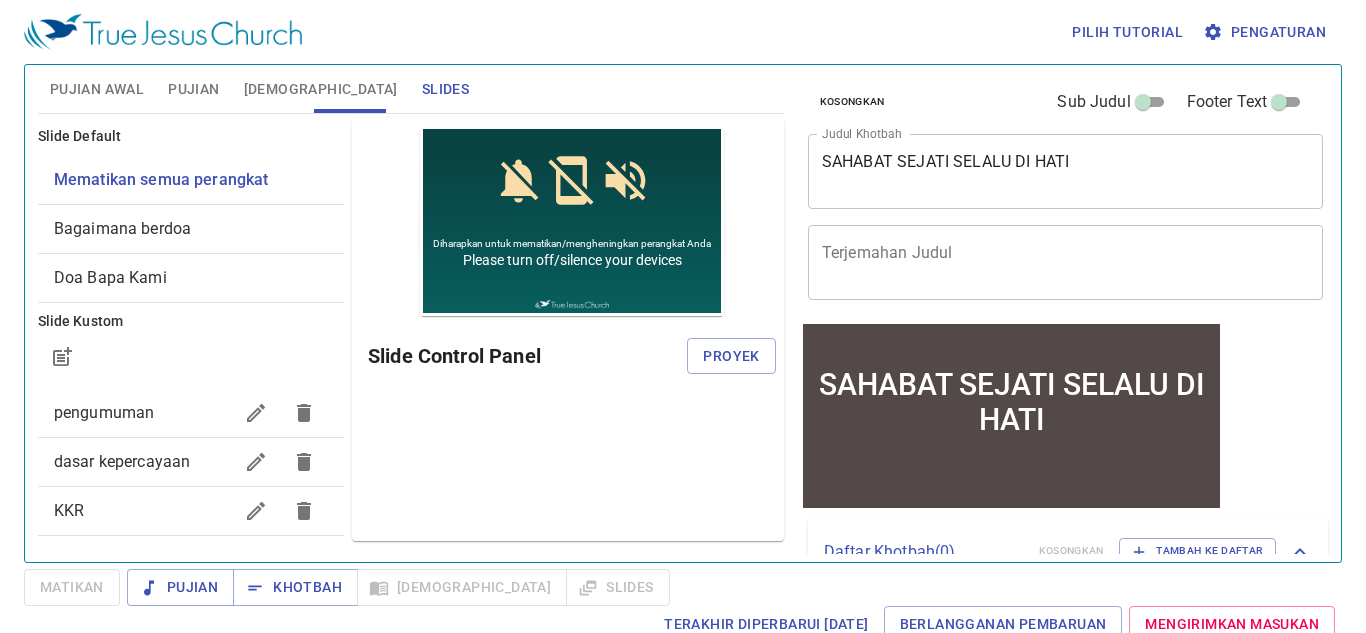 scroll, scrollTop: 0, scrollLeft: 0, axis: both 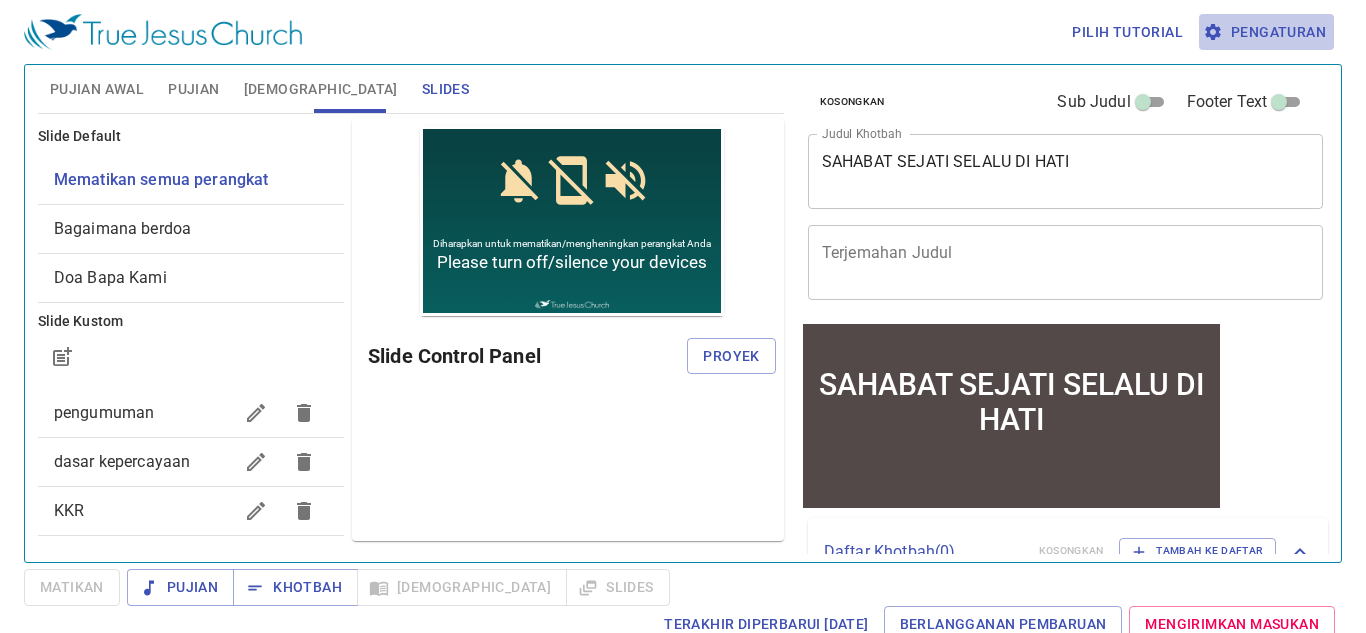 click on "Pengaturan" at bounding box center (1266, 32) 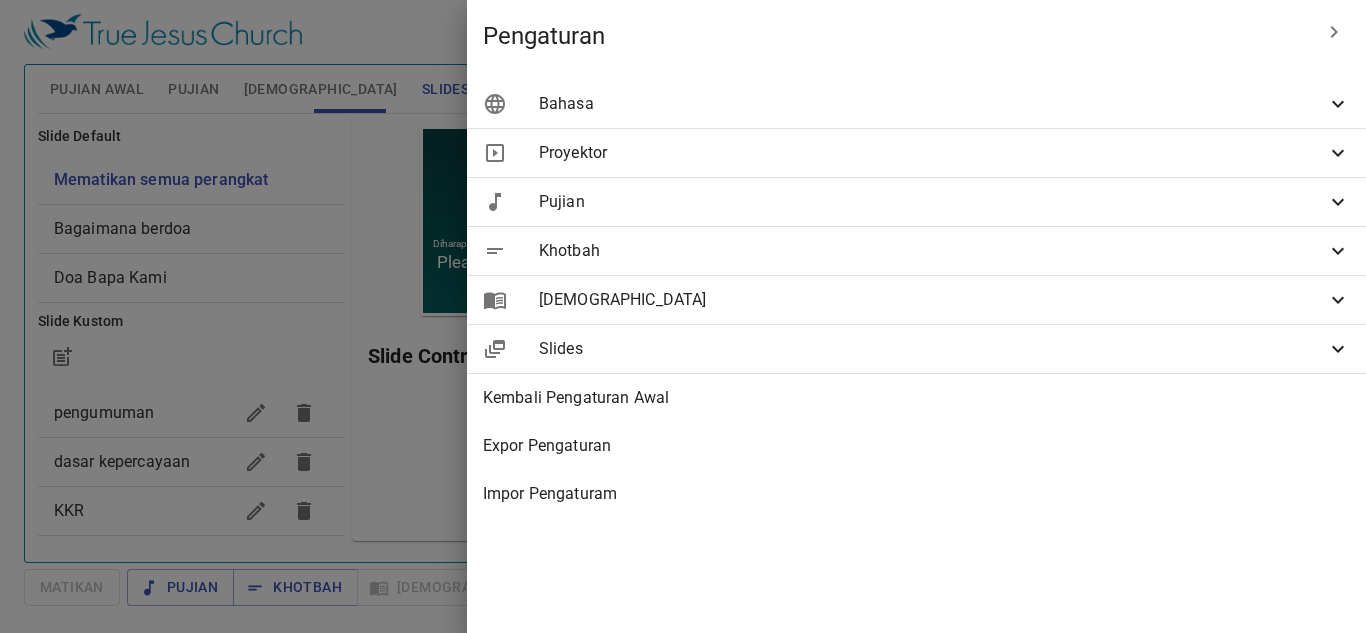 click on "Bahasa" at bounding box center (932, 104) 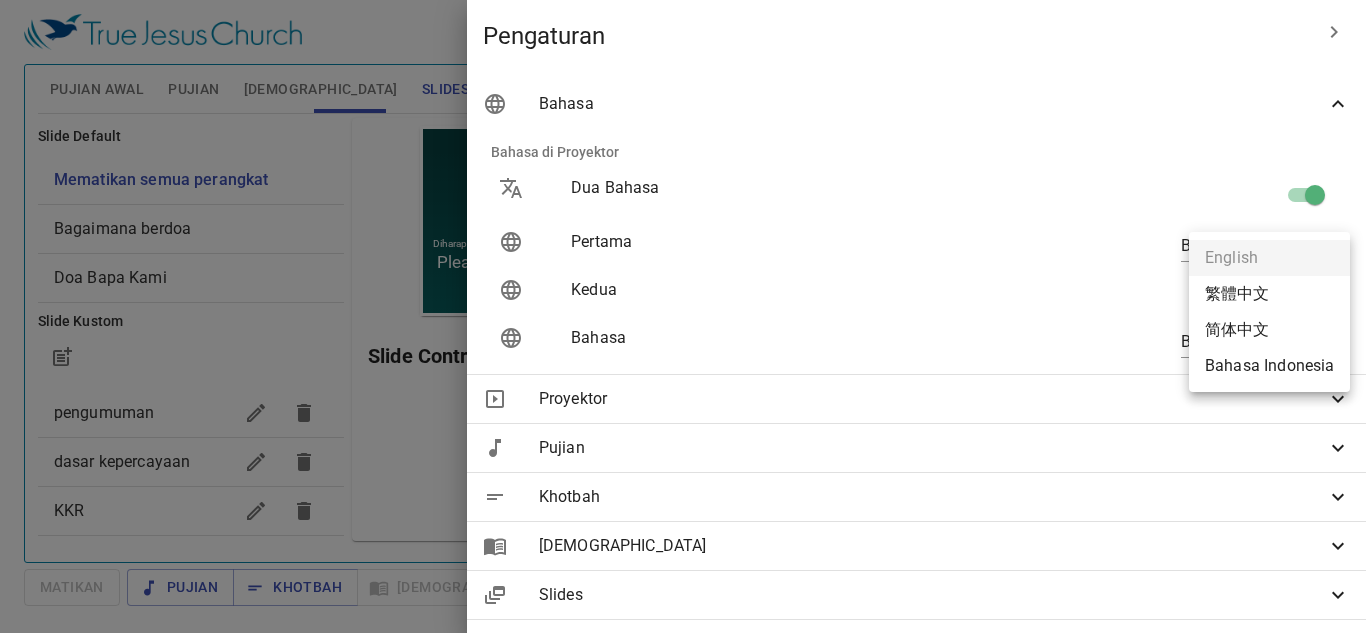 click on "Pilih tutorial Pengaturan Pujian Awal Pujian Alkitab Slides Pencarian kidung rohani Pencarian kidung rohani   Kosongkan Load Audio Hapus 473. Great Is Thy Faithfulness (313)   1 1C 2 2C 3 3C Hapus 342. Let the Lower Lights Be Burning   1 1C 2 2C 3 3C Hapus 489. In My Heart There Rings a Melody (382)   1 1C 2 2C 3 3C Pencarian kidung rohani Pencarian kidung rohani   Kosongkan Load Audio Belum ada pujian untuk khotbah Kejadian 1 Referensi Alkitab (Ctrl +/) Referensi Alkitab (Ctrl +/)   Sejarah Ayat   Sebelumnya  (←, ↑)     Selanjutnya  (→, ↓) Tunjukkan 1 ayat Tunjukkan 2 ayat Tunjukkan 3 ayat Tunjukkan 4 ayat Tunjukkan 5 ayat 1 Pada mulanya  Allah  menciptakan  langit  dan bumi .    In the beginning God created the heavens and the earth. 2 Bumi  belum berbentuk  dan kosong ; gelap gulita  menutupi  samudera raya , dan Roh  Allah  melayang-layang  di atas  permukaan  air .    3 Berfirmanlah  Allah : "Jadilah  terang ." Lalu terang  itu jadi .    4 Allah  melihat  bahwa  terang  itu baik" at bounding box center [683, 316] 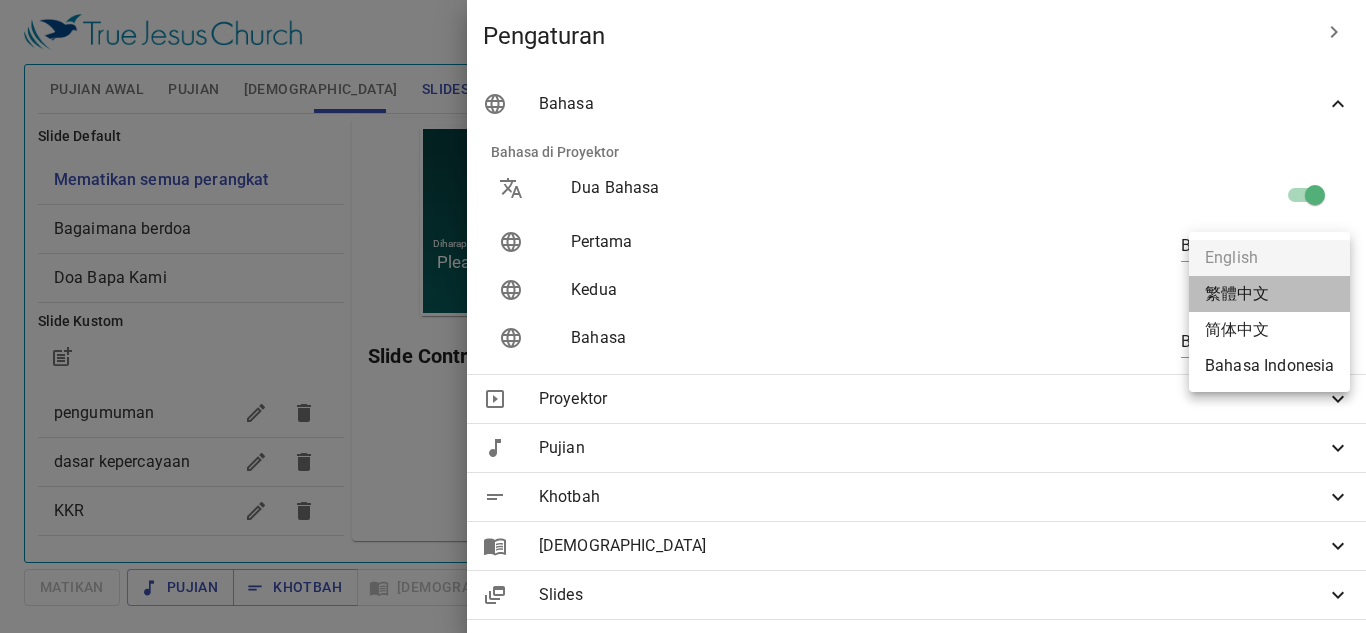 click on "繁體中文" at bounding box center (1269, 294) 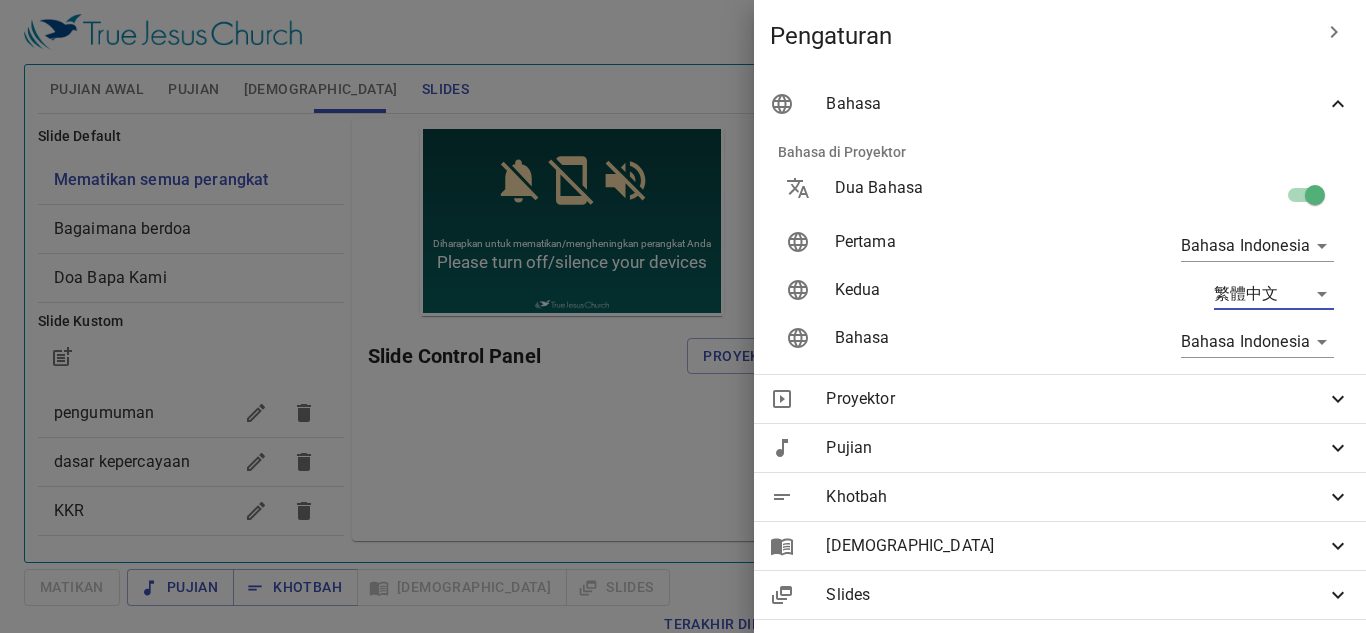 click at bounding box center [683, 316] 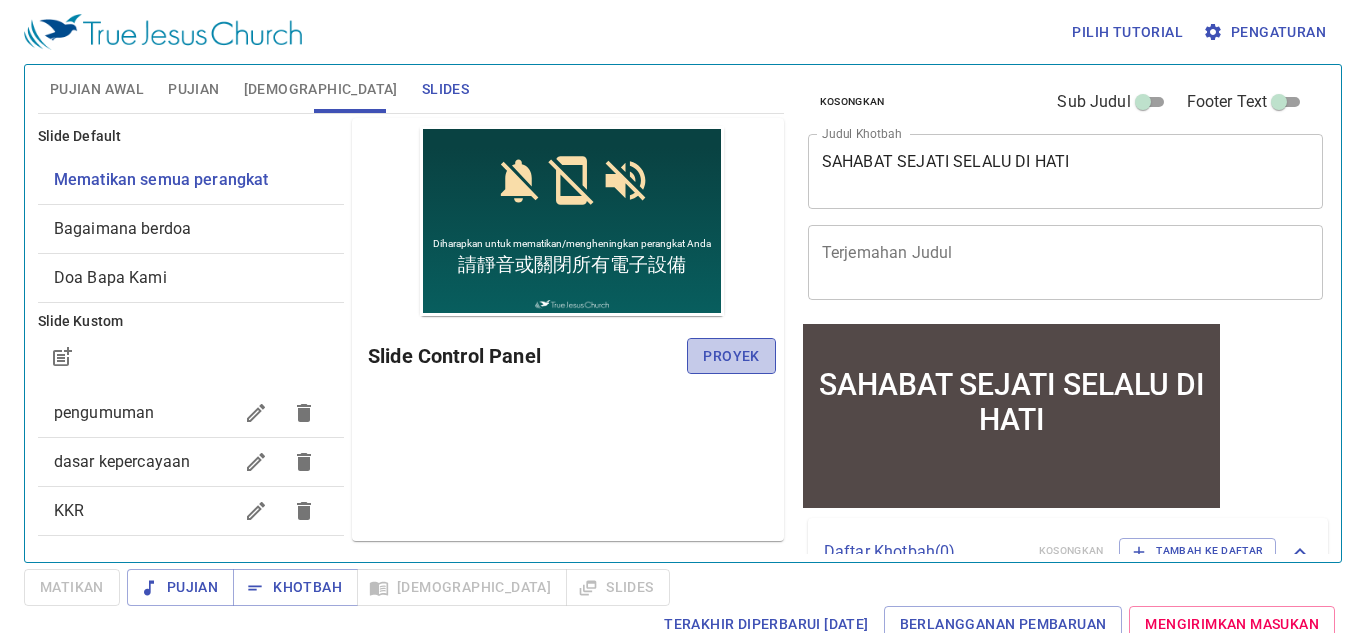 click on "Proyek" at bounding box center (731, 356) 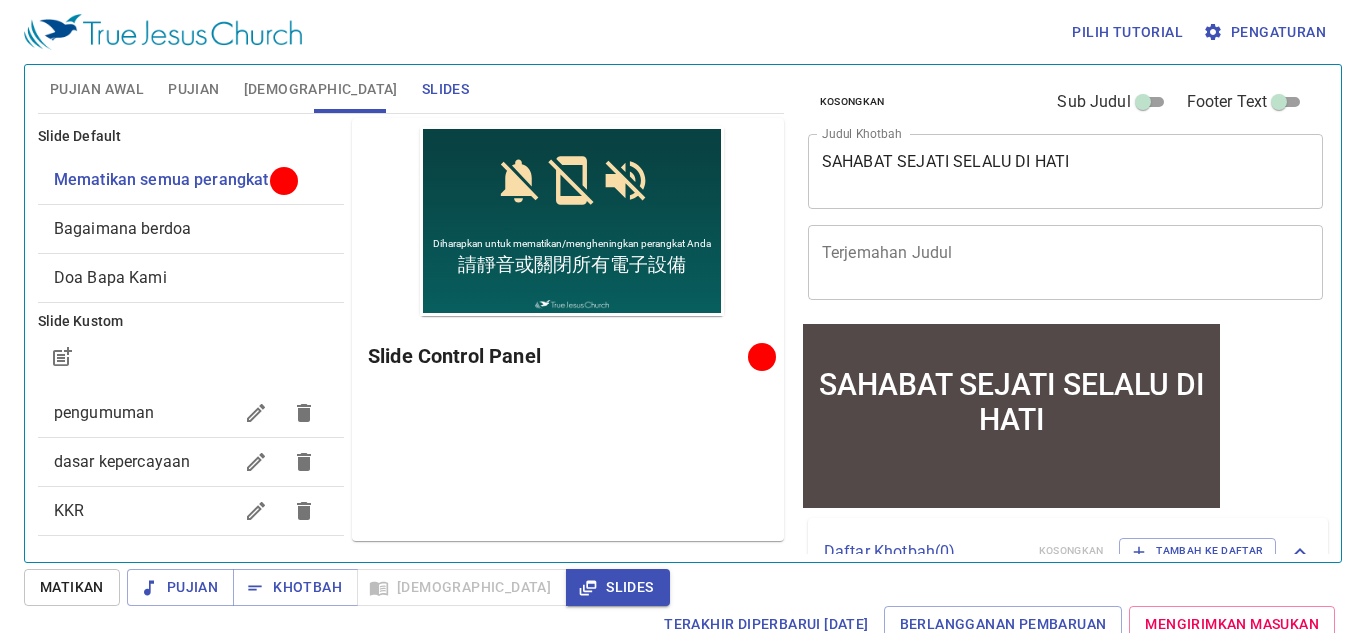 click on "Pratinjau Slide Control Panel" at bounding box center (568, 329) 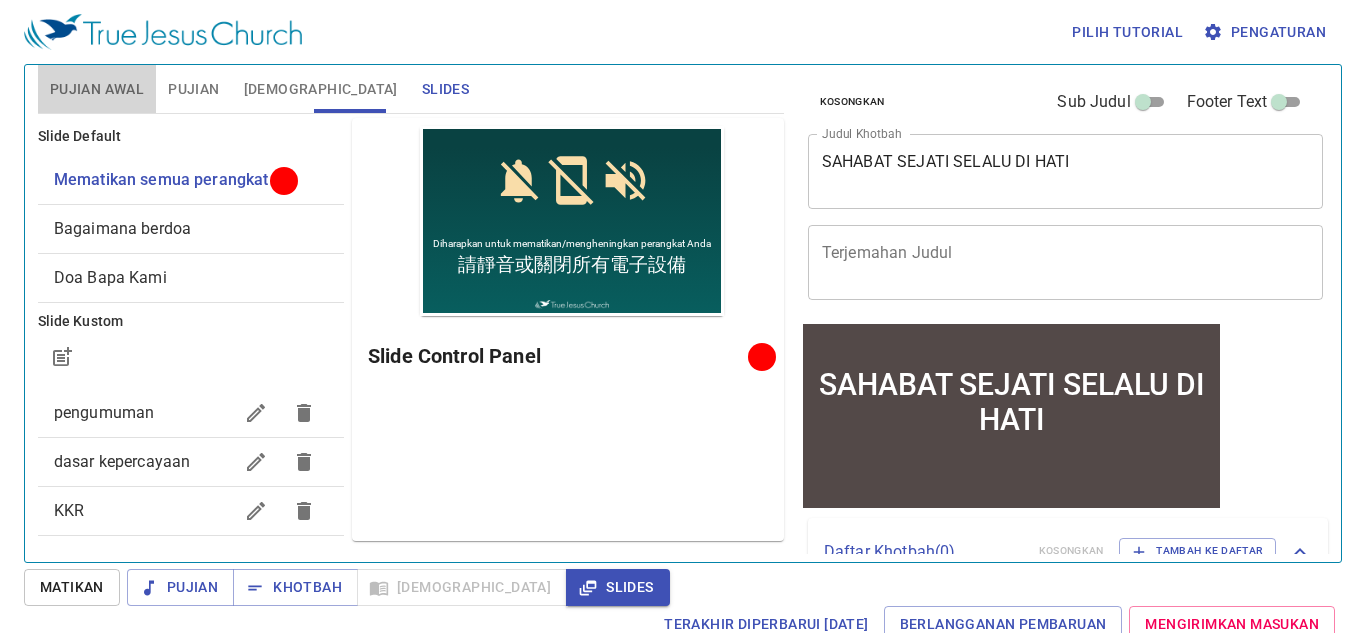 click on "Pujian Awal" at bounding box center [97, 89] 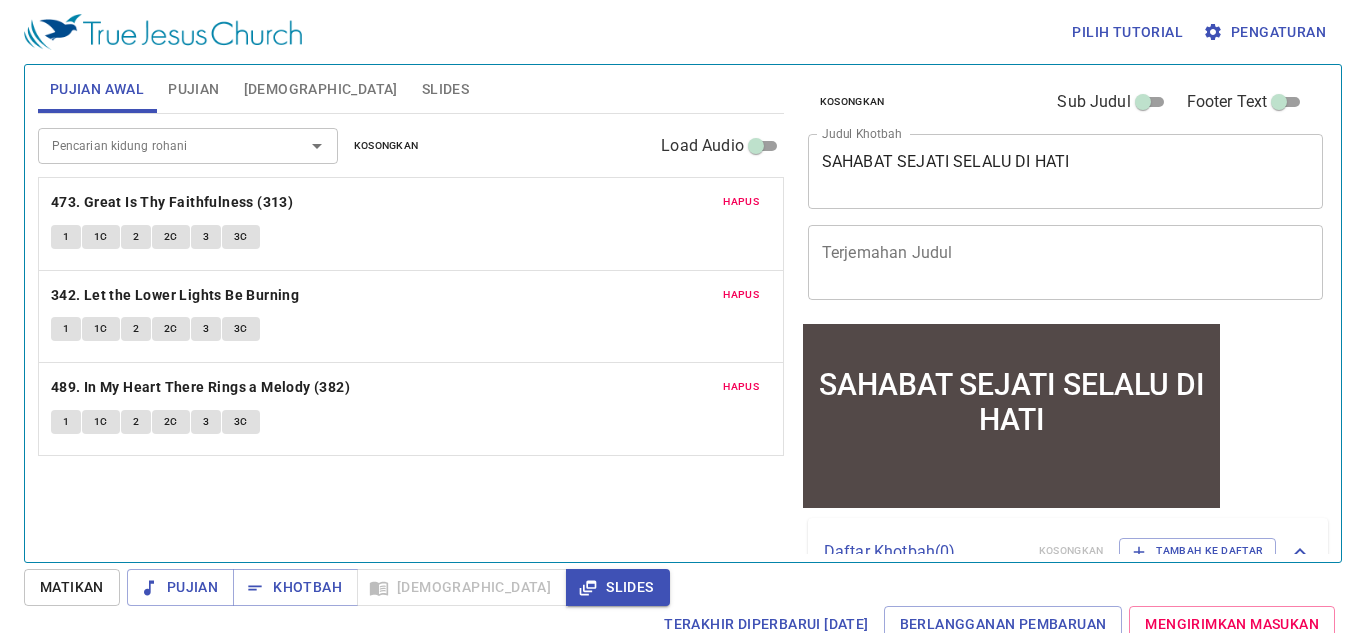 click on "Pujian" at bounding box center (193, 89) 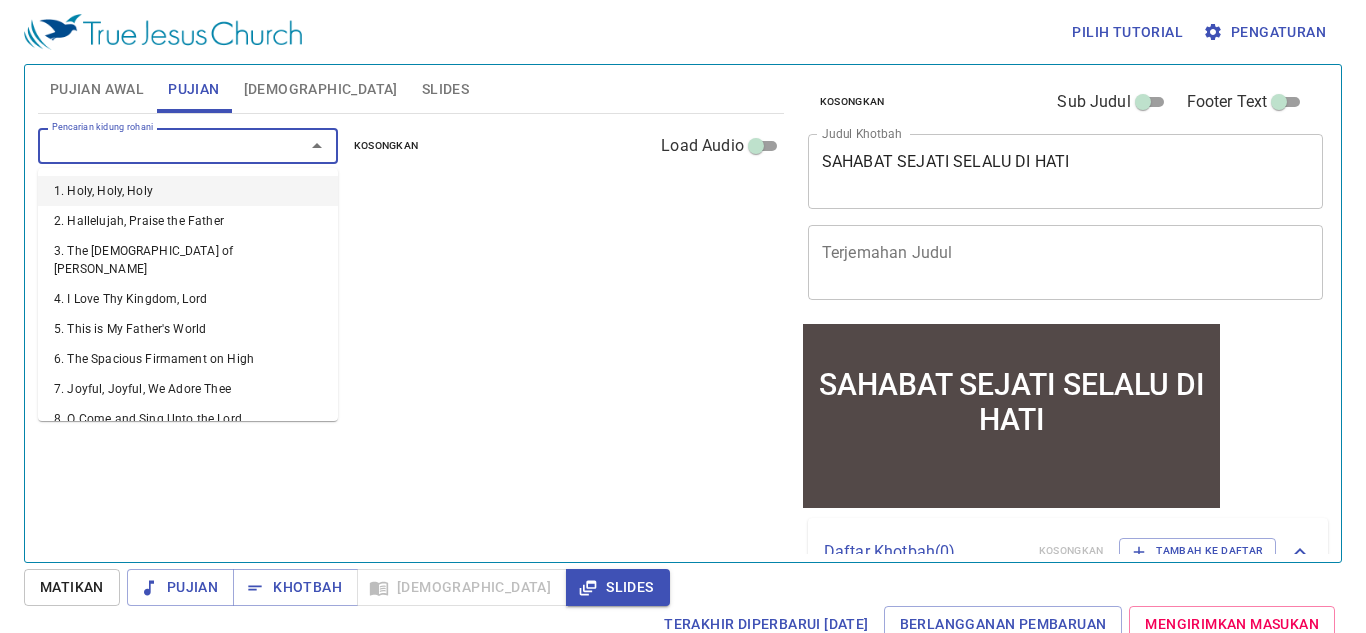 click on "Pencarian kidung rohani" at bounding box center (158, 145) 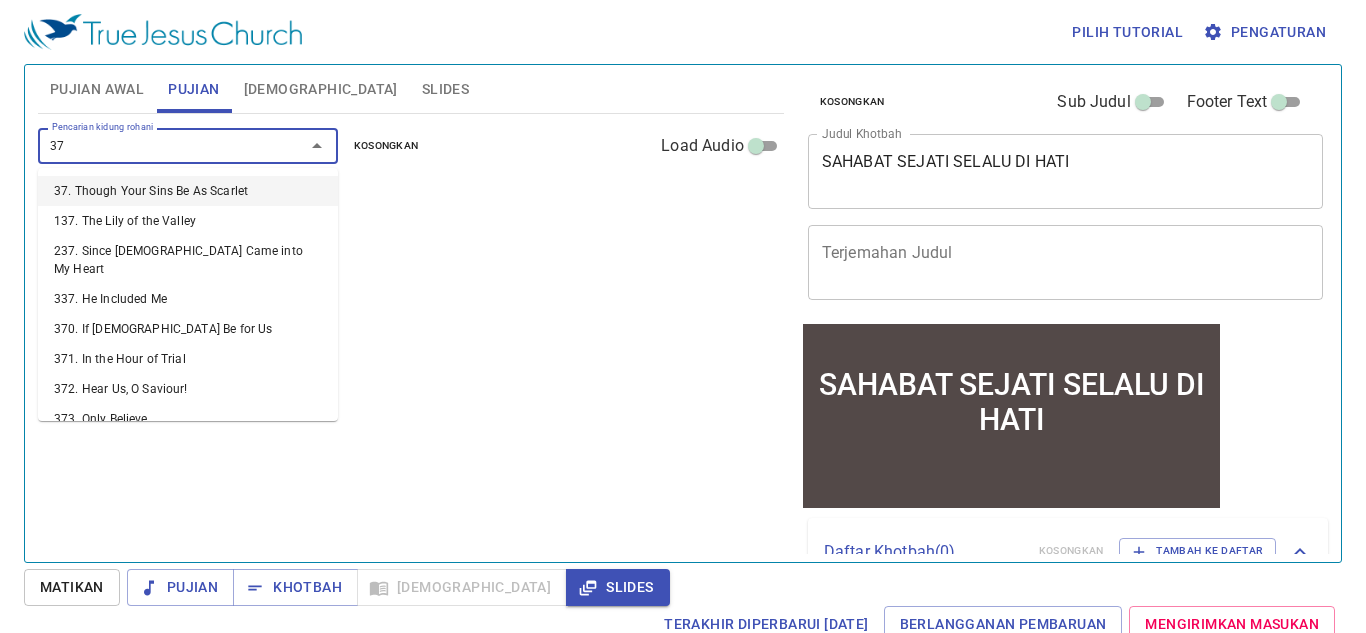 type on "370" 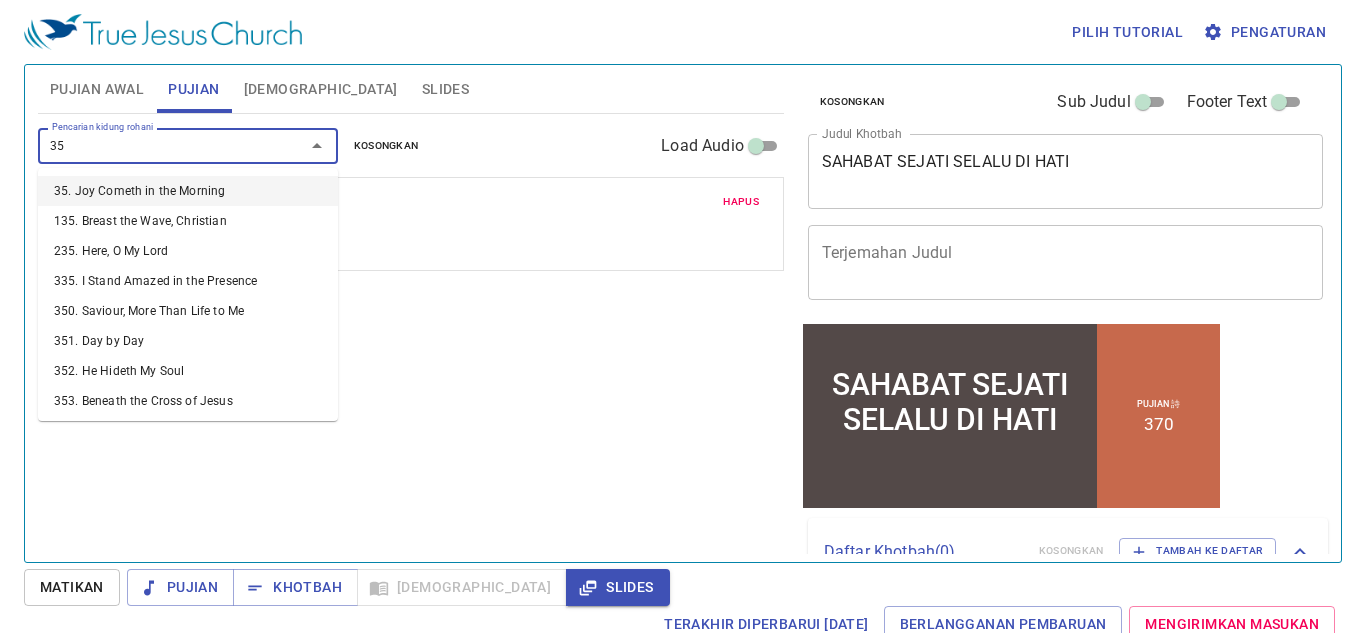 type on "356" 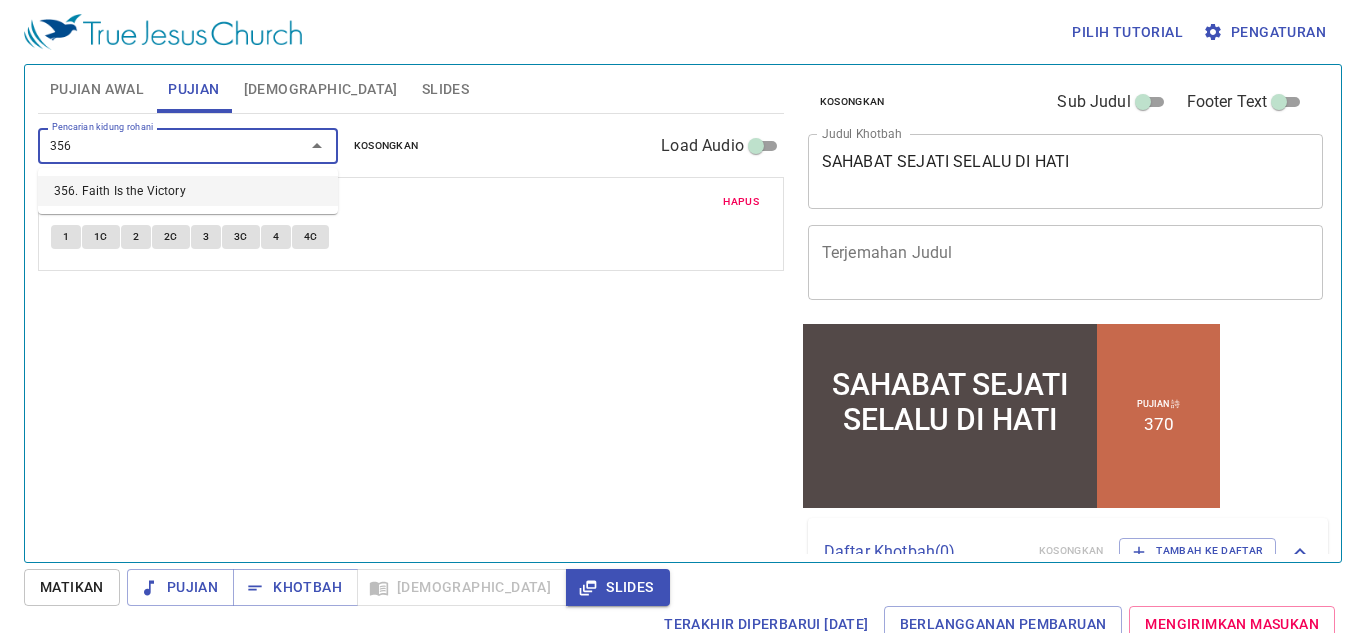 type 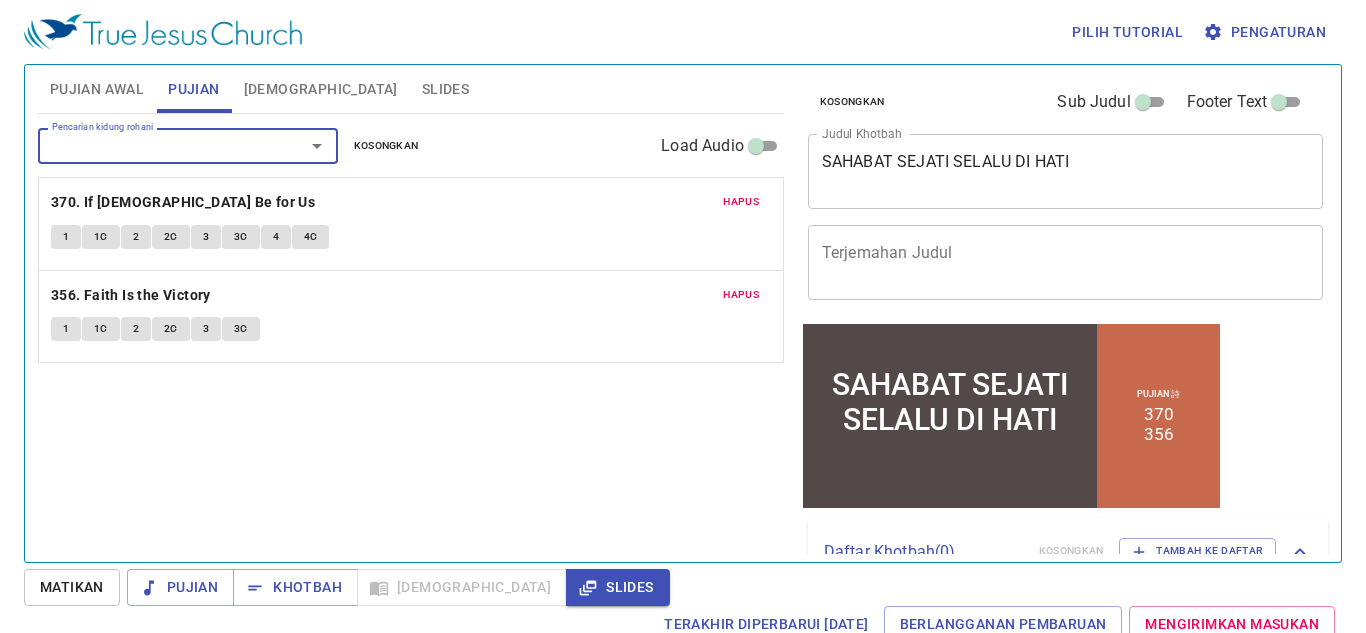 click on "SAHABAT SEJATI SELALU DI HATI" at bounding box center (1066, 171) 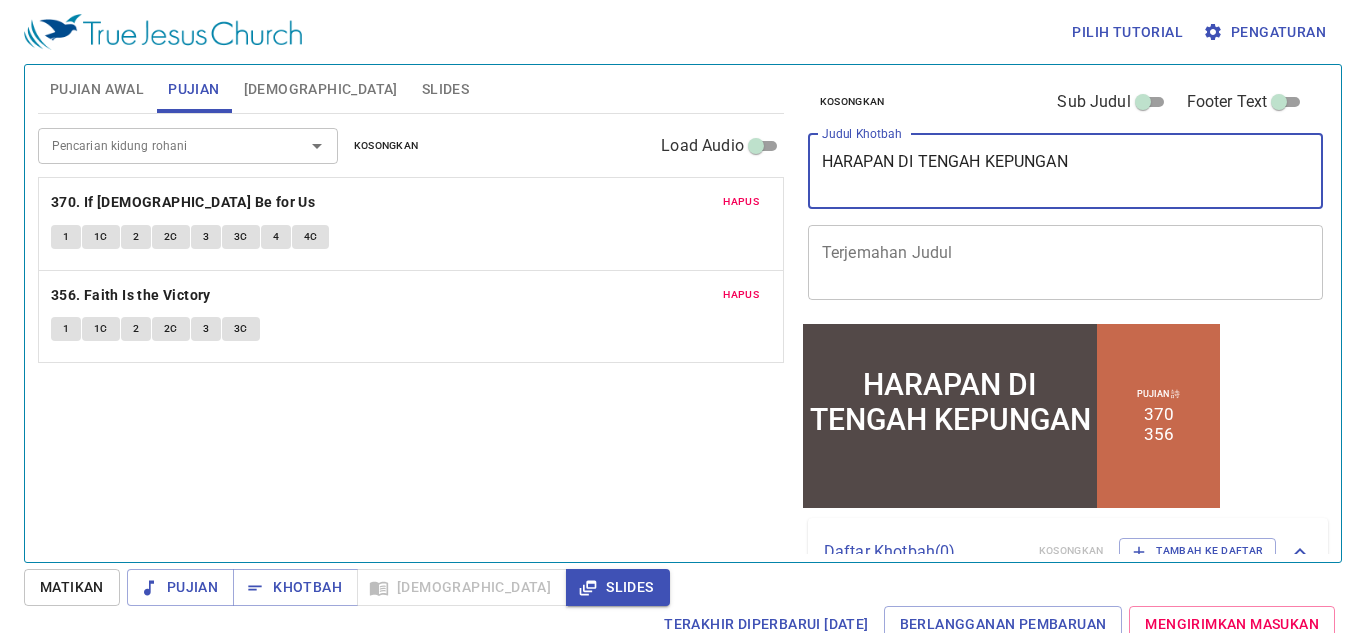 type on "HARAPAN DI TENGAH KEPUNGAN" 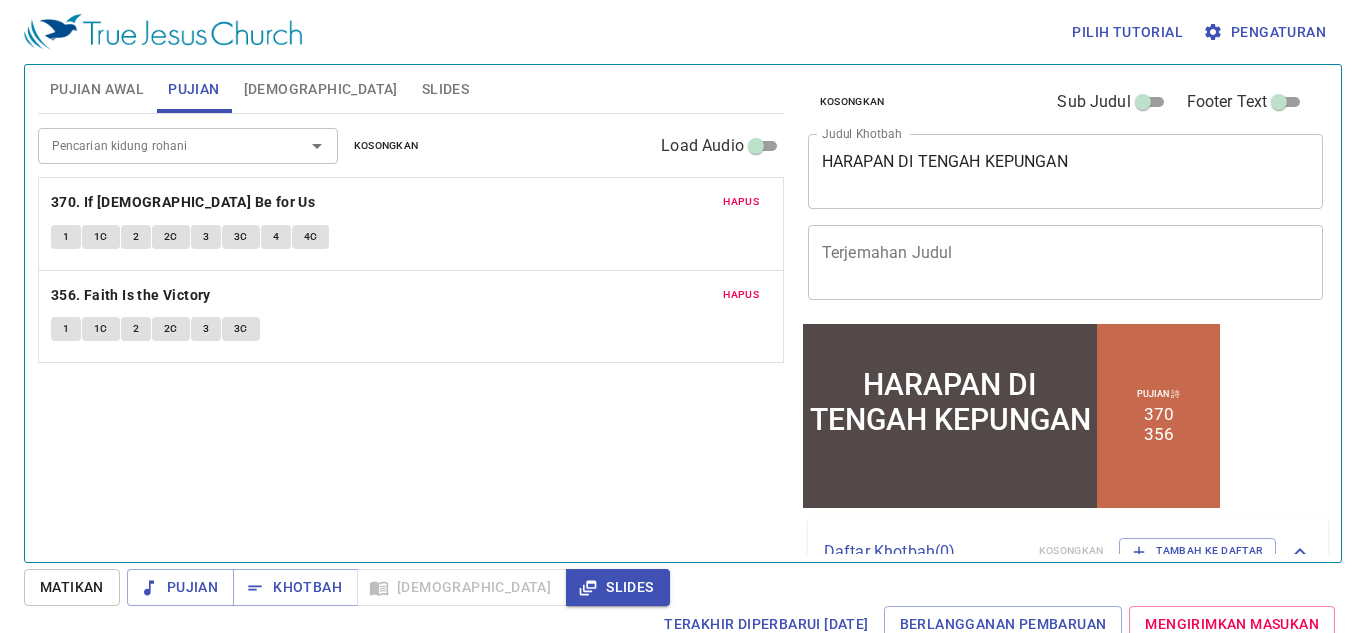click on "Slides" at bounding box center (445, 89) 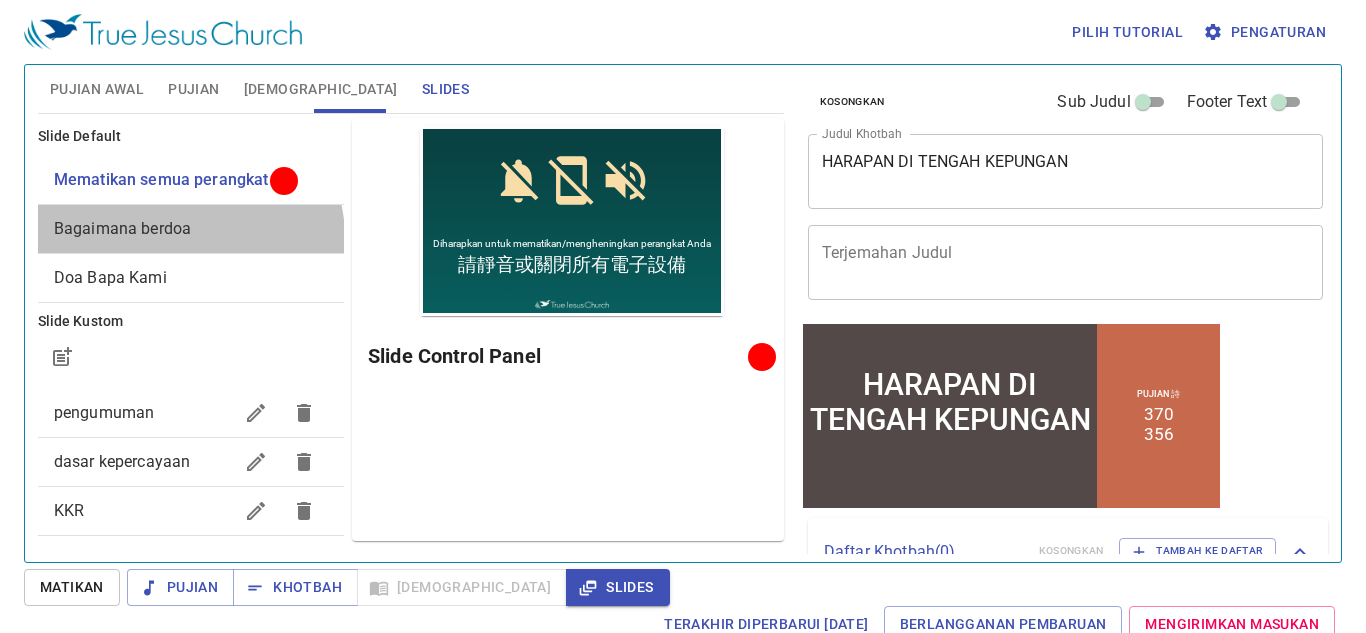 click on "Bagaimana berdoa" at bounding box center [191, 229] 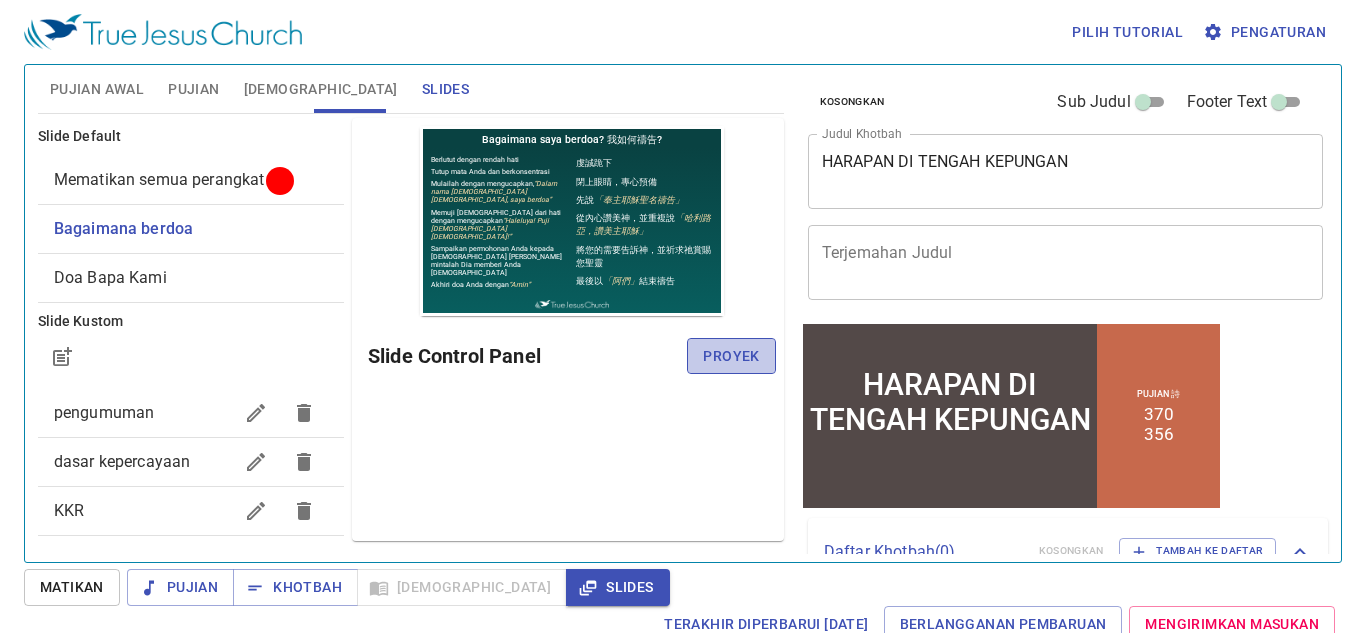 click on "Proyek" at bounding box center (731, 356) 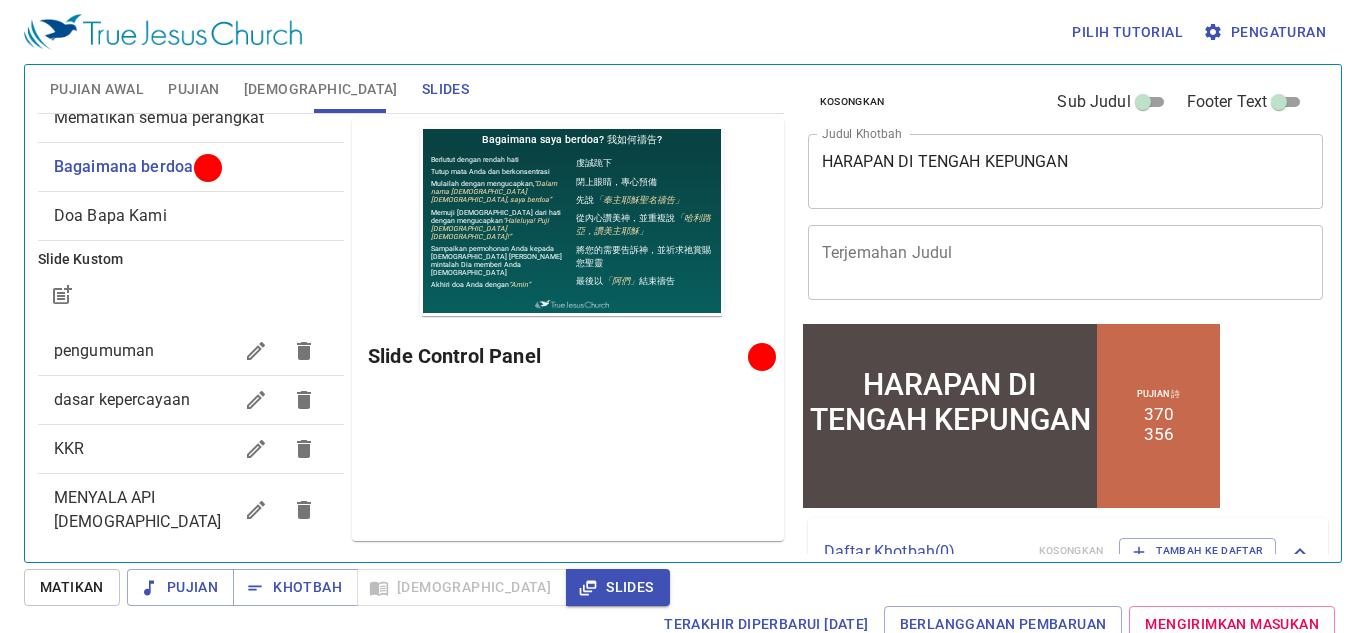 scroll, scrollTop: 19, scrollLeft: 0, axis: vertical 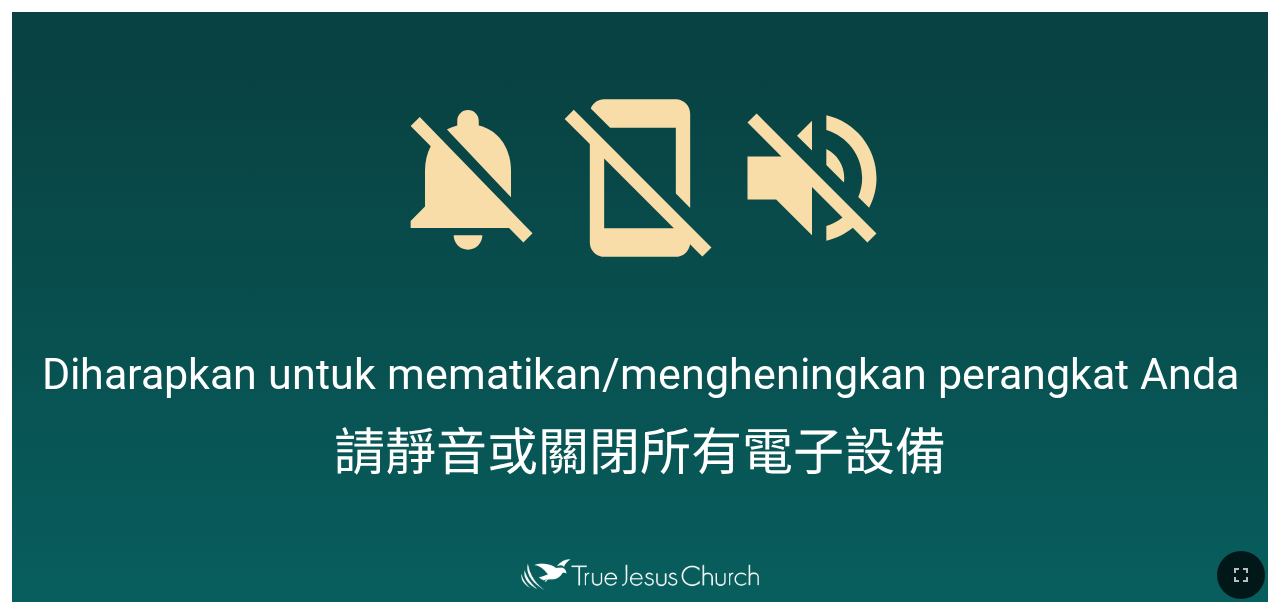 click at bounding box center (640, 574) 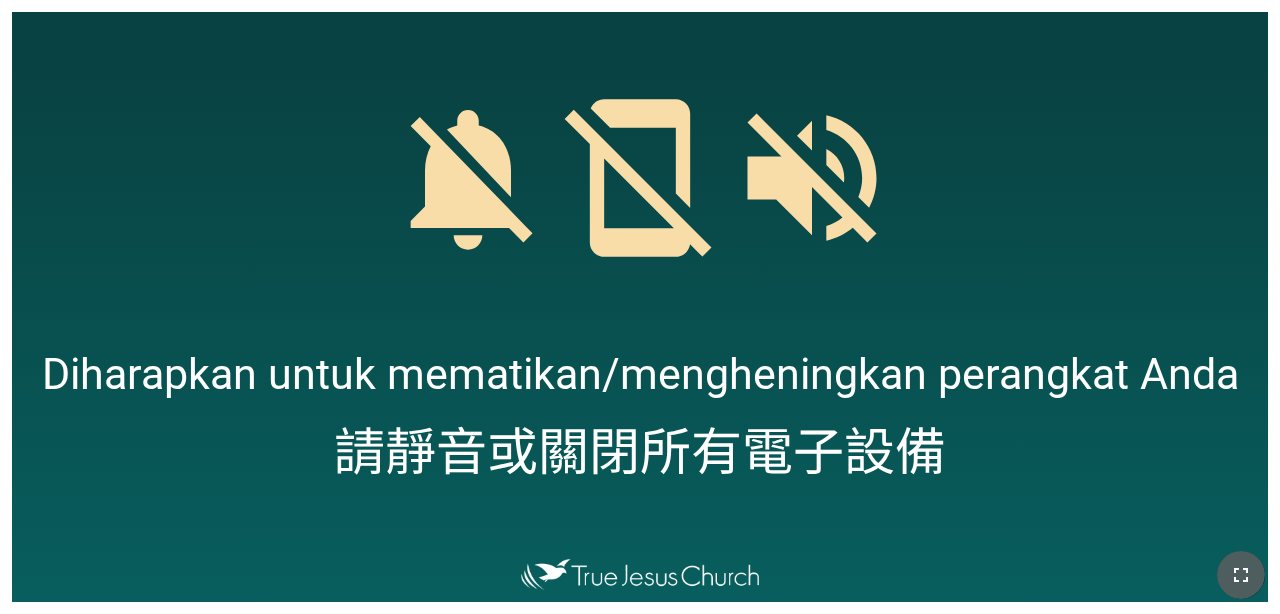 click at bounding box center [1241, 575] 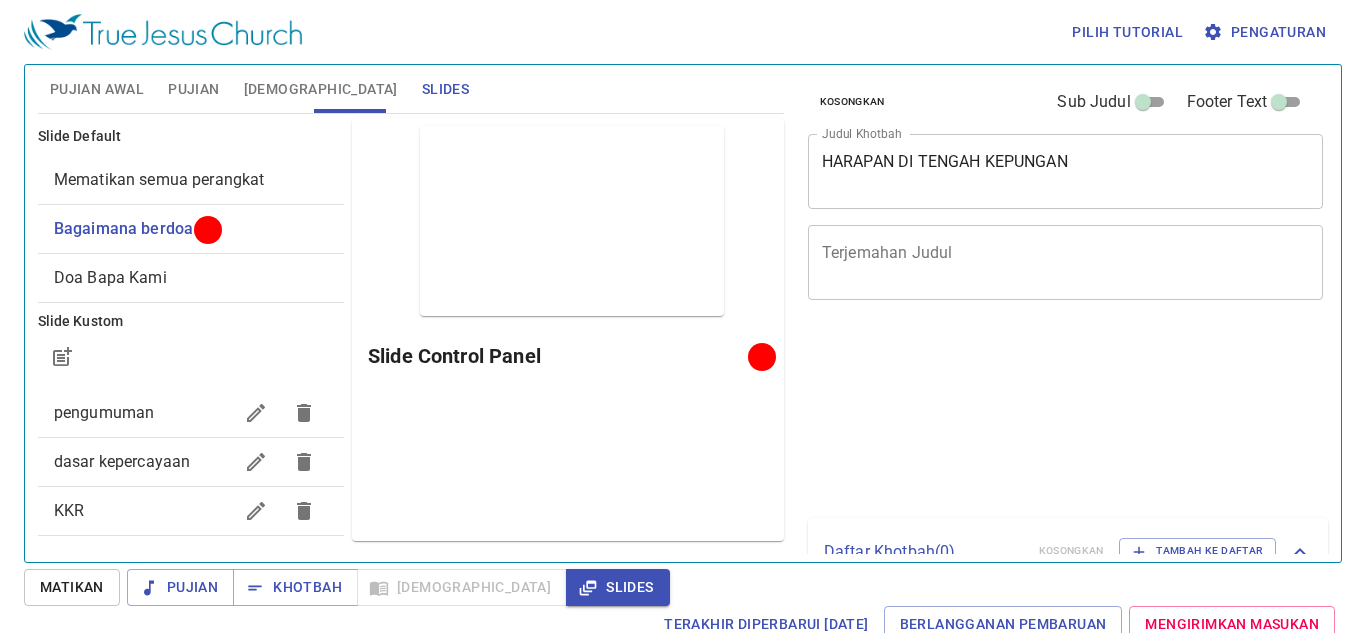 scroll, scrollTop: 0, scrollLeft: 0, axis: both 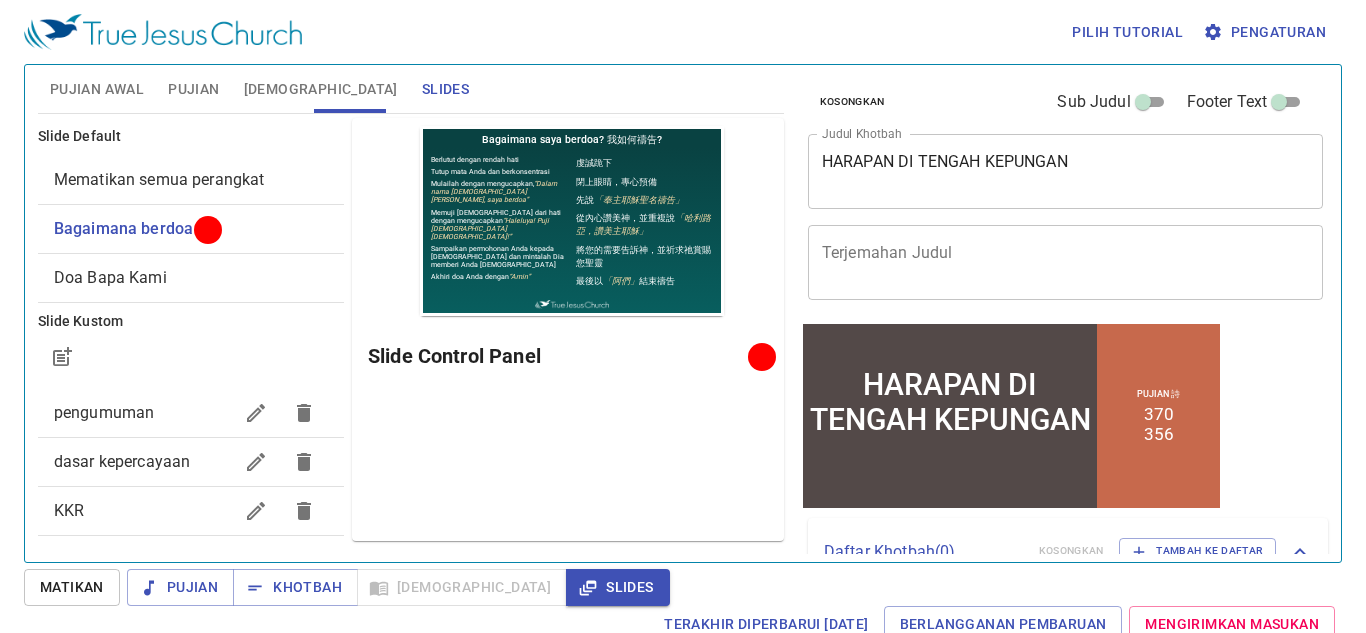 click on "Pratinjau Slide Control Panel" at bounding box center [568, 329] 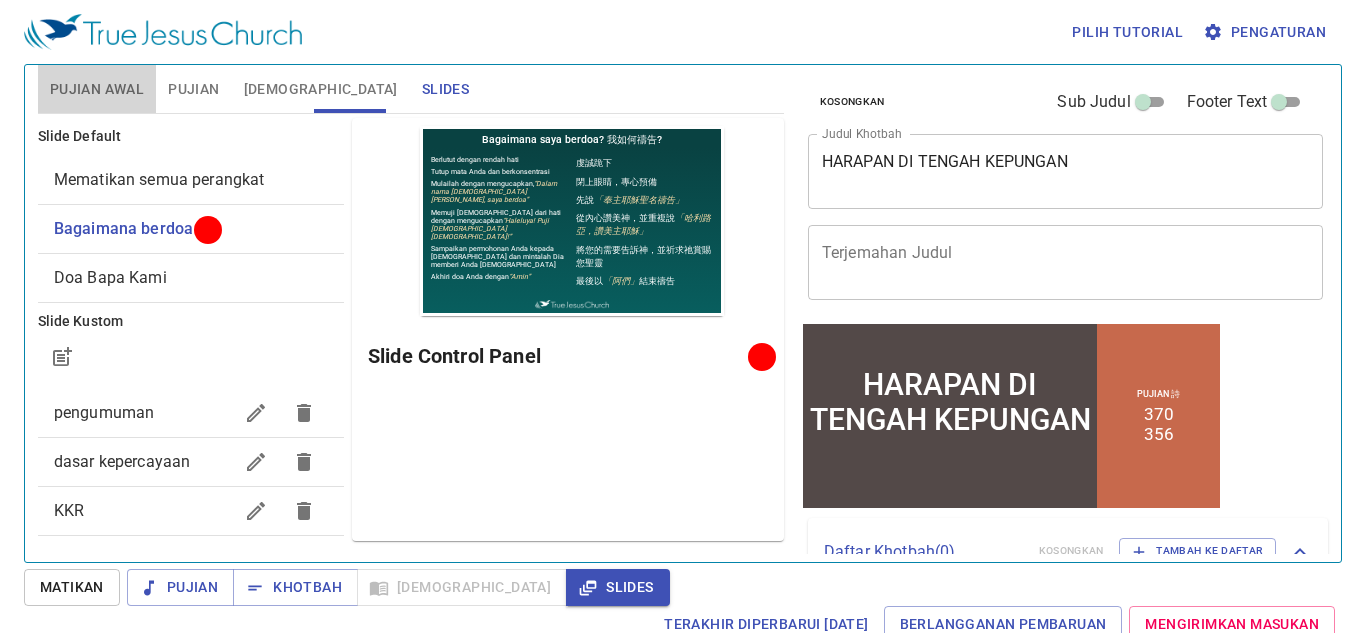 click on "Pujian Awal" at bounding box center (97, 89) 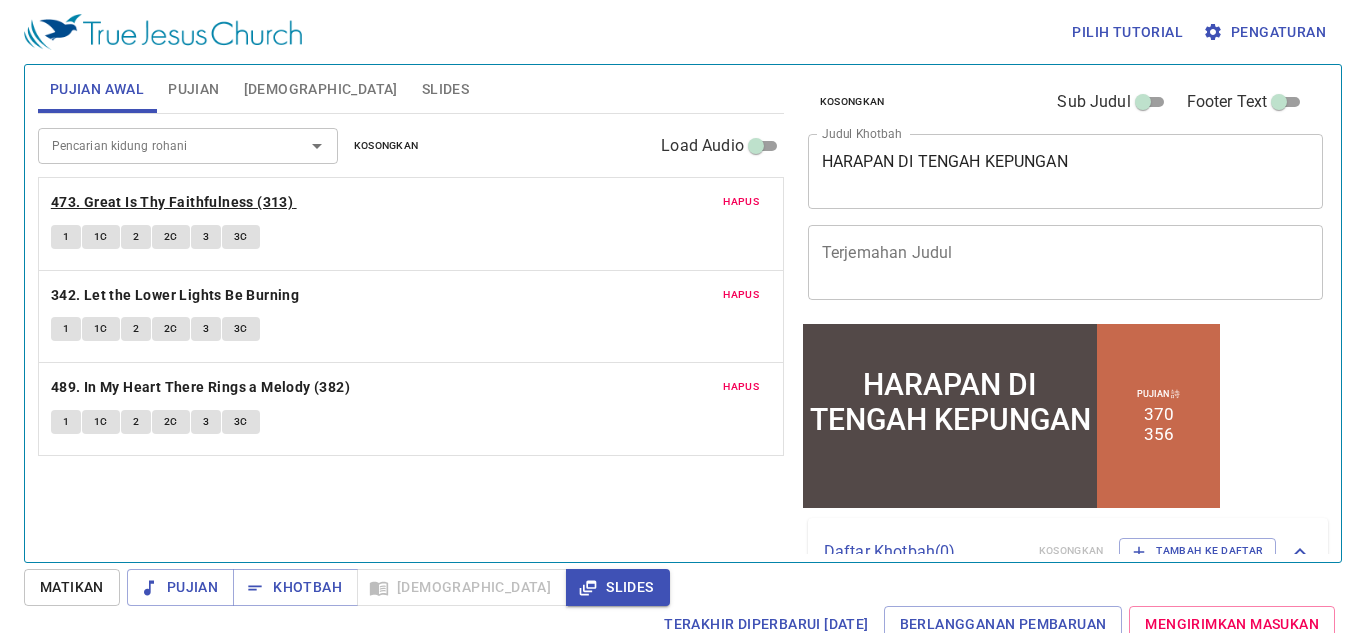 click on "473. Great Is Thy Faithfulness (313)" at bounding box center (172, 202) 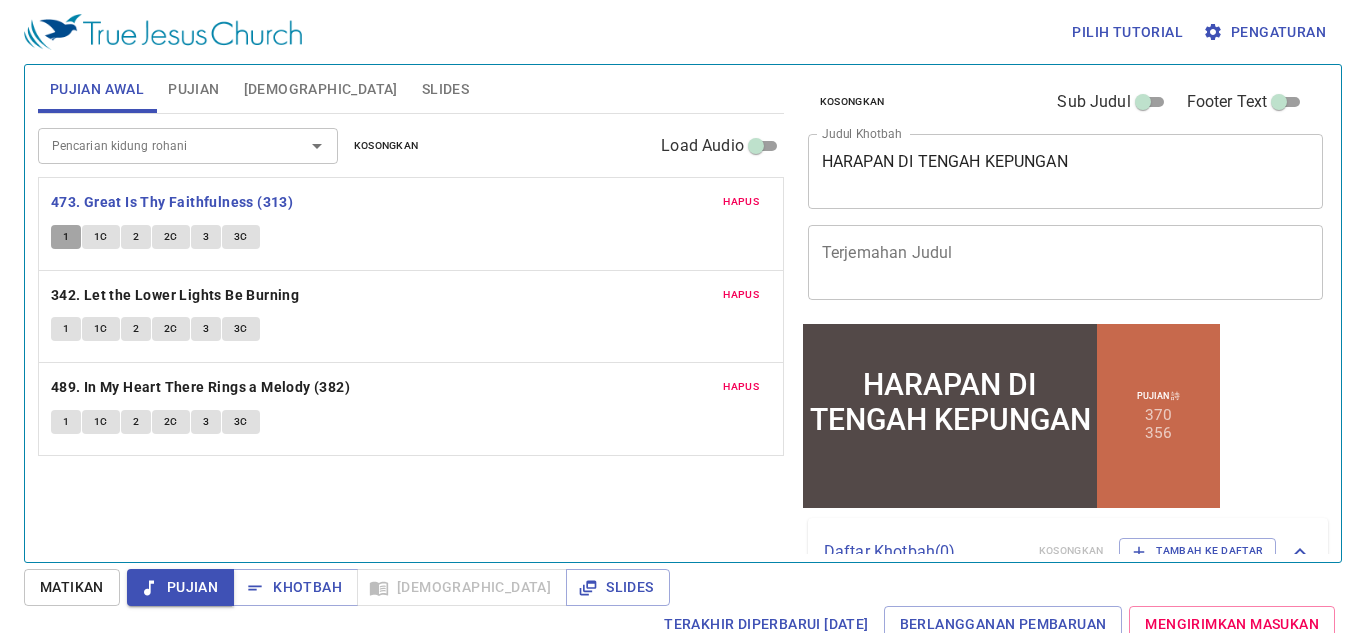 click on "1" at bounding box center [66, 237] 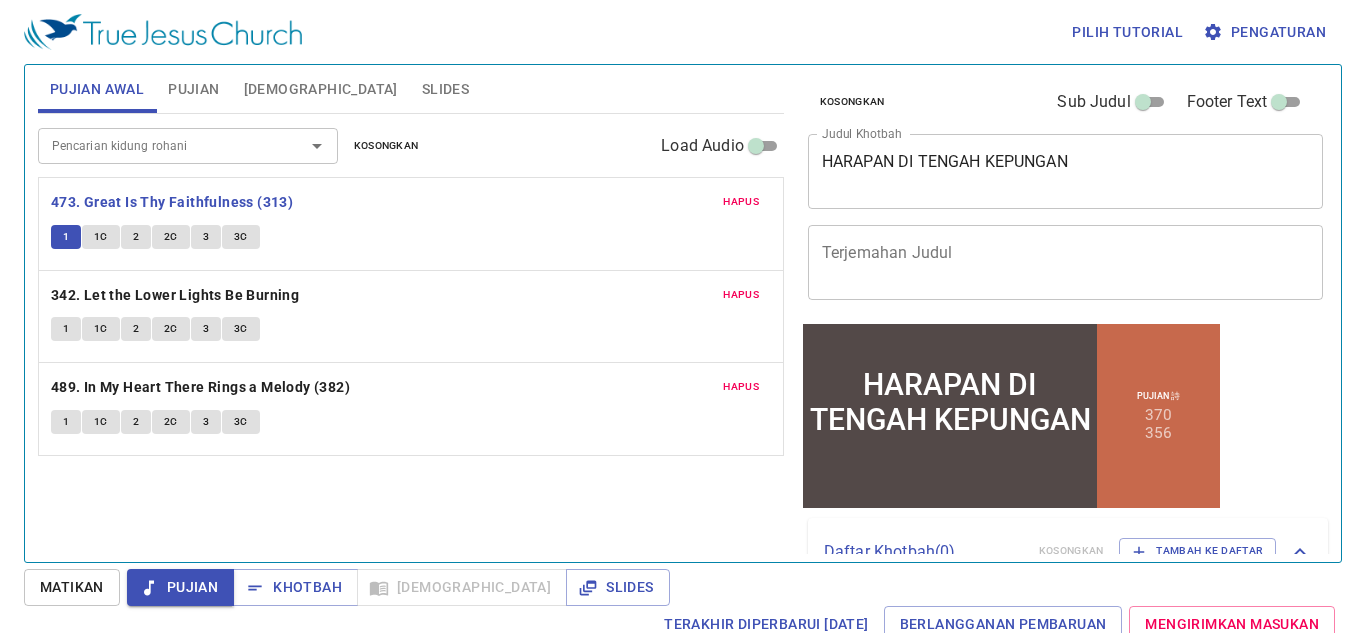 type 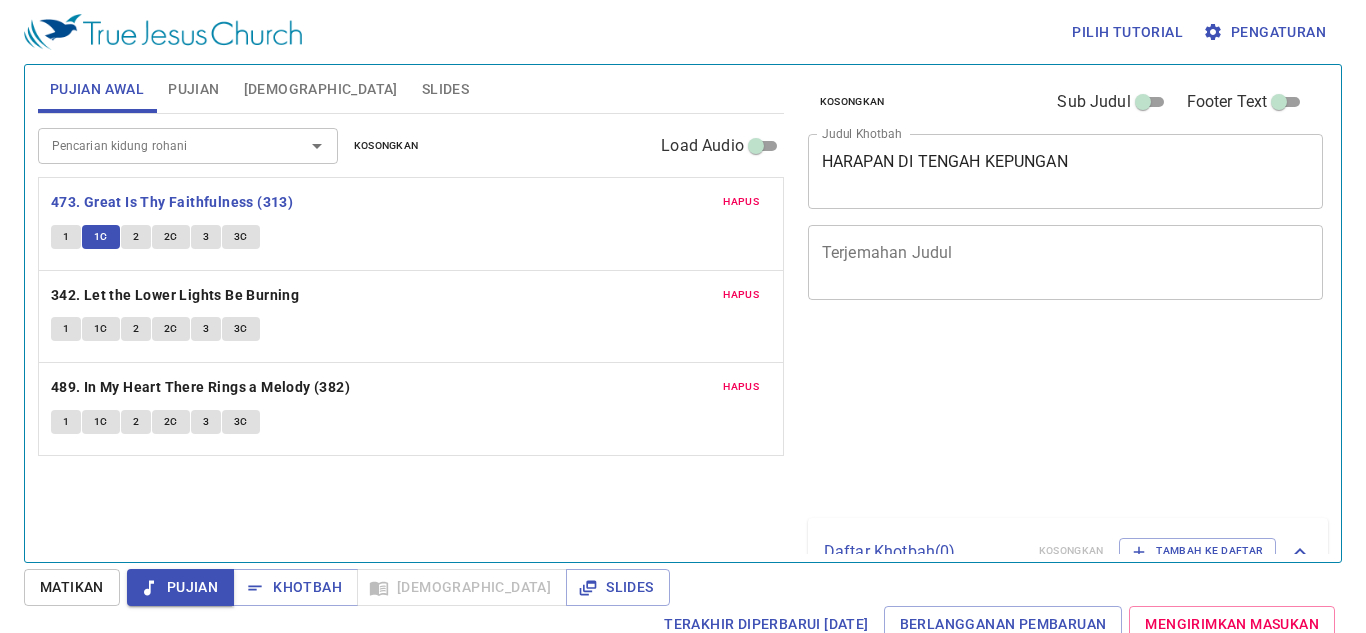 scroll, scrollTop: 0, scrollLeft: 0, axis: both 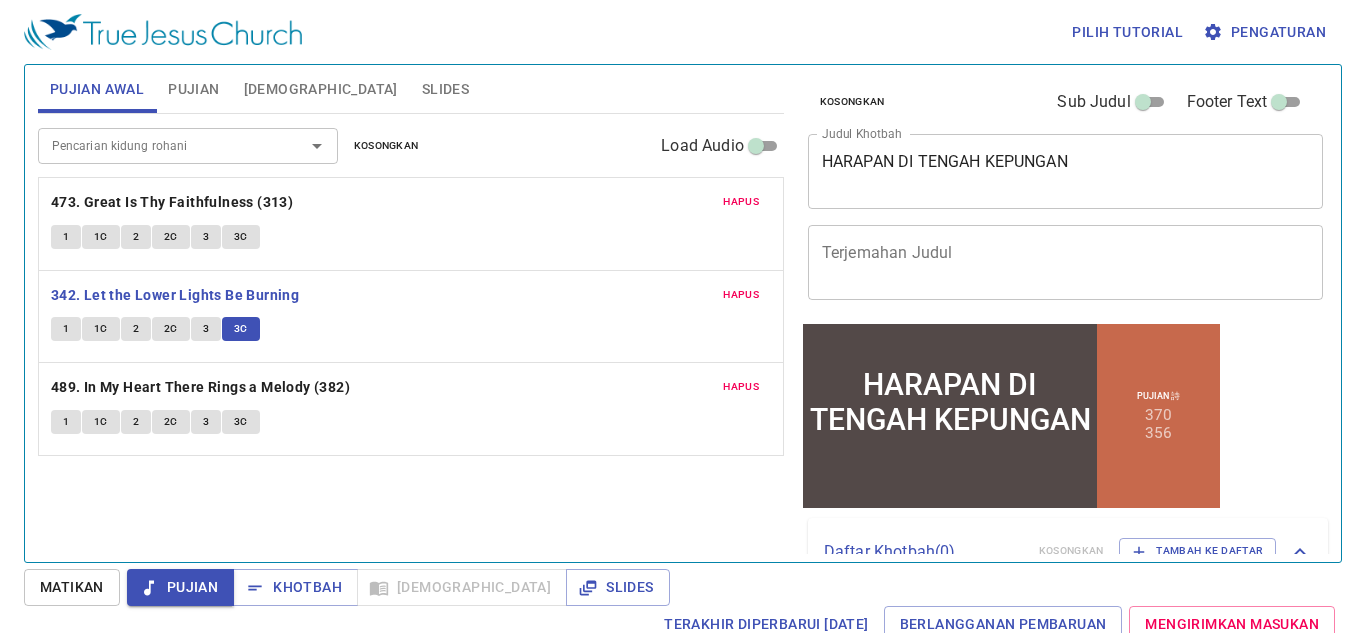 click on "Slides" at bounding box center [445, 89] 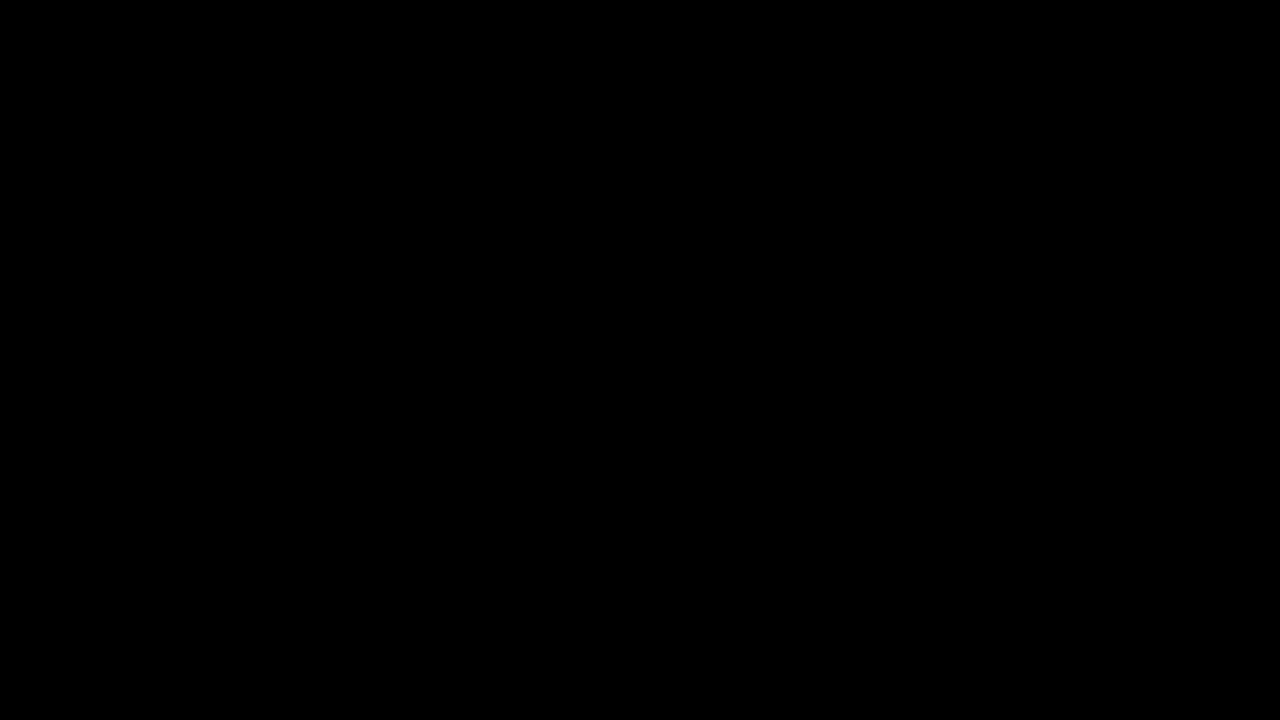 scroll, scrollTop: 0, scrollLeft: 0, axis: both 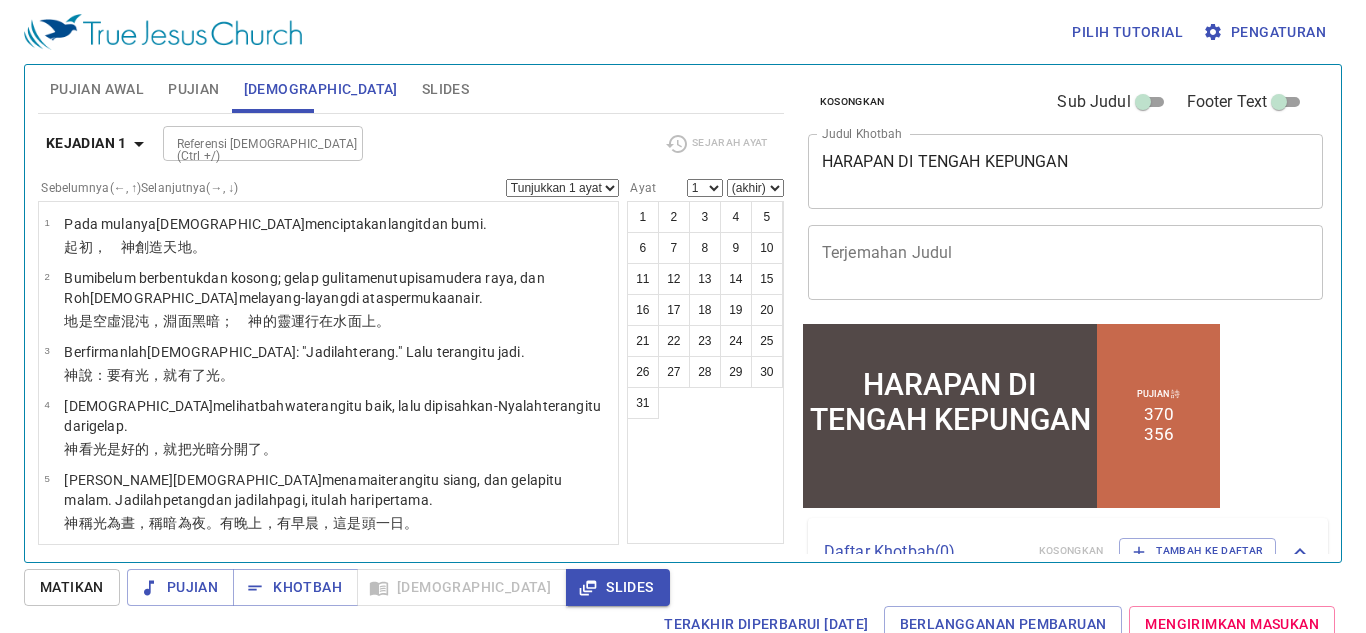 click on "Referensi [DEMOGRAPHIC_DATA] (Ctrl +/)" at bounding box center (246, 143) 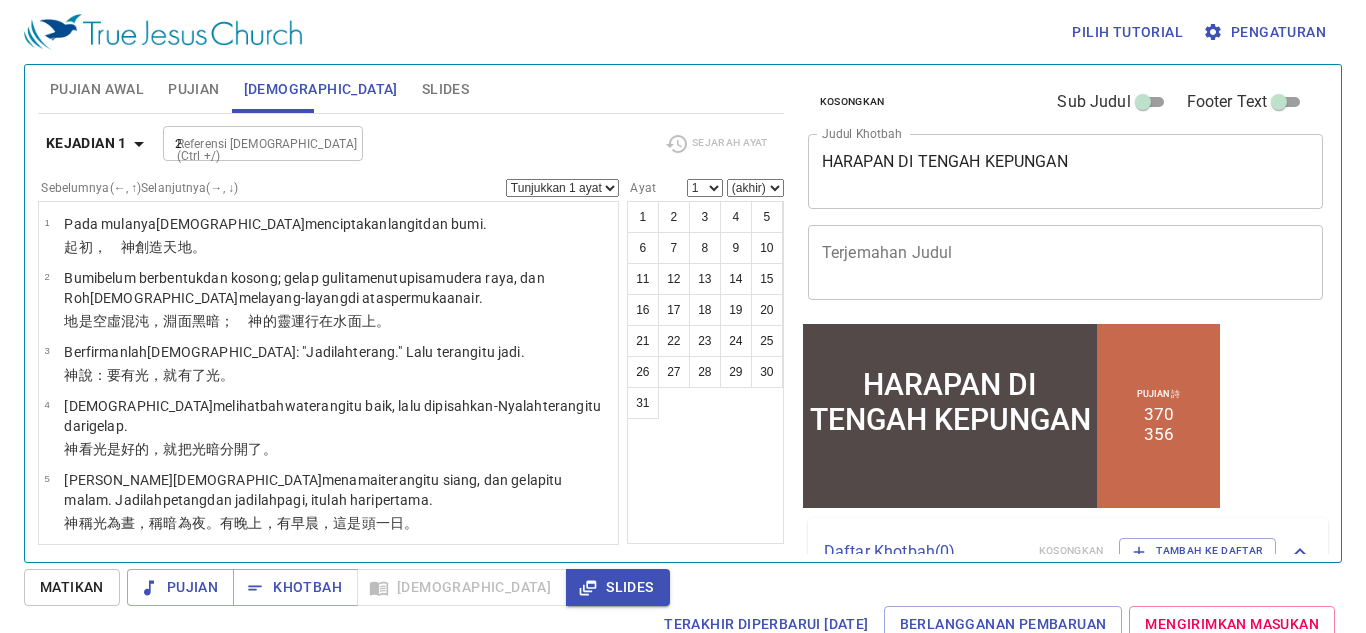 click on "2" at bounding box center [246, 143] 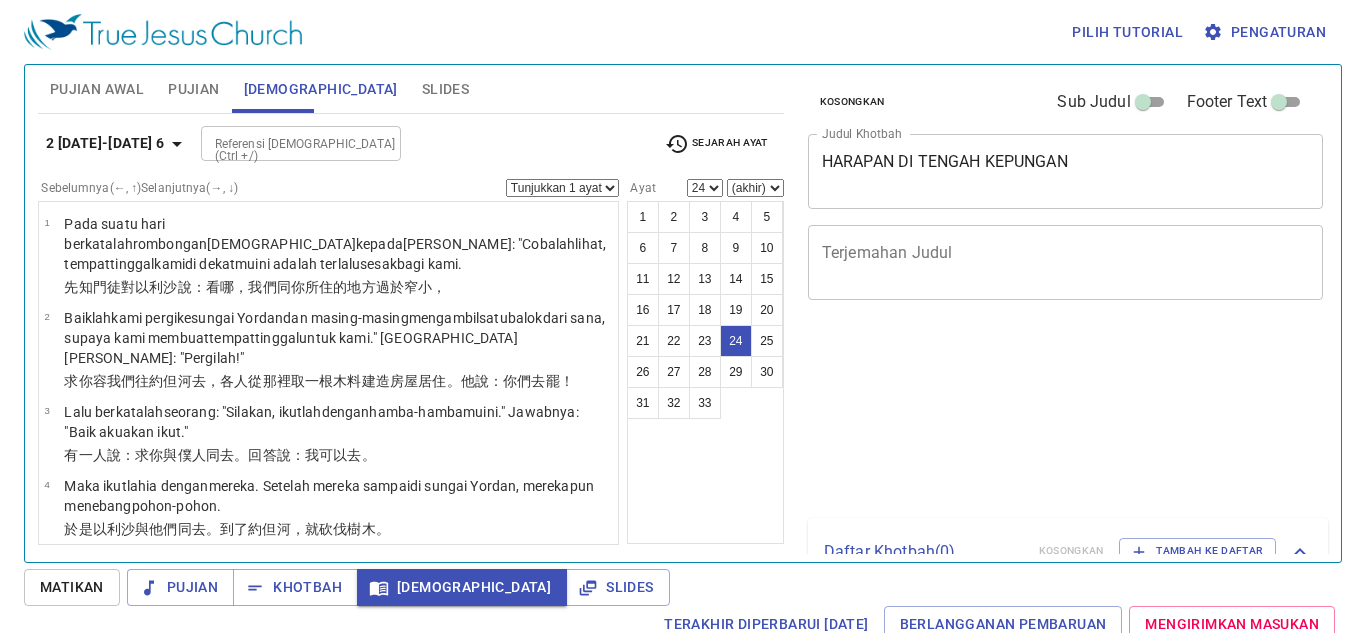 select on "24" 